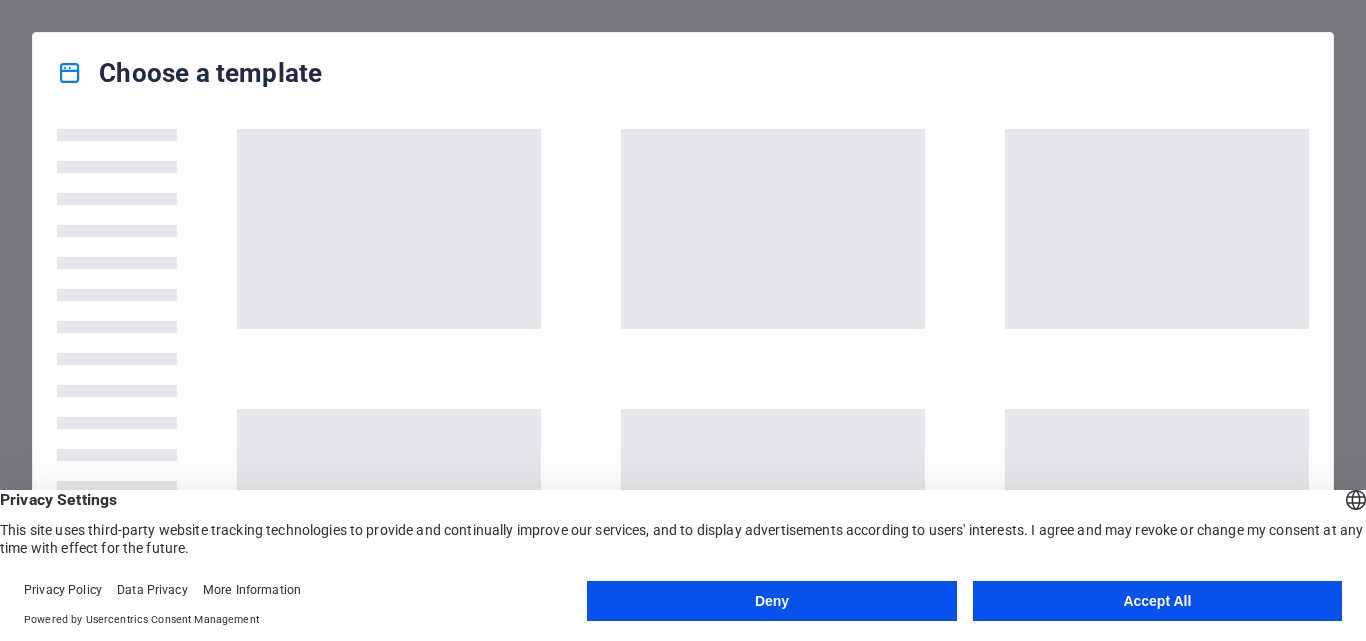 scroll, scrollTop: 0, scrollLeft: 0, axis: both 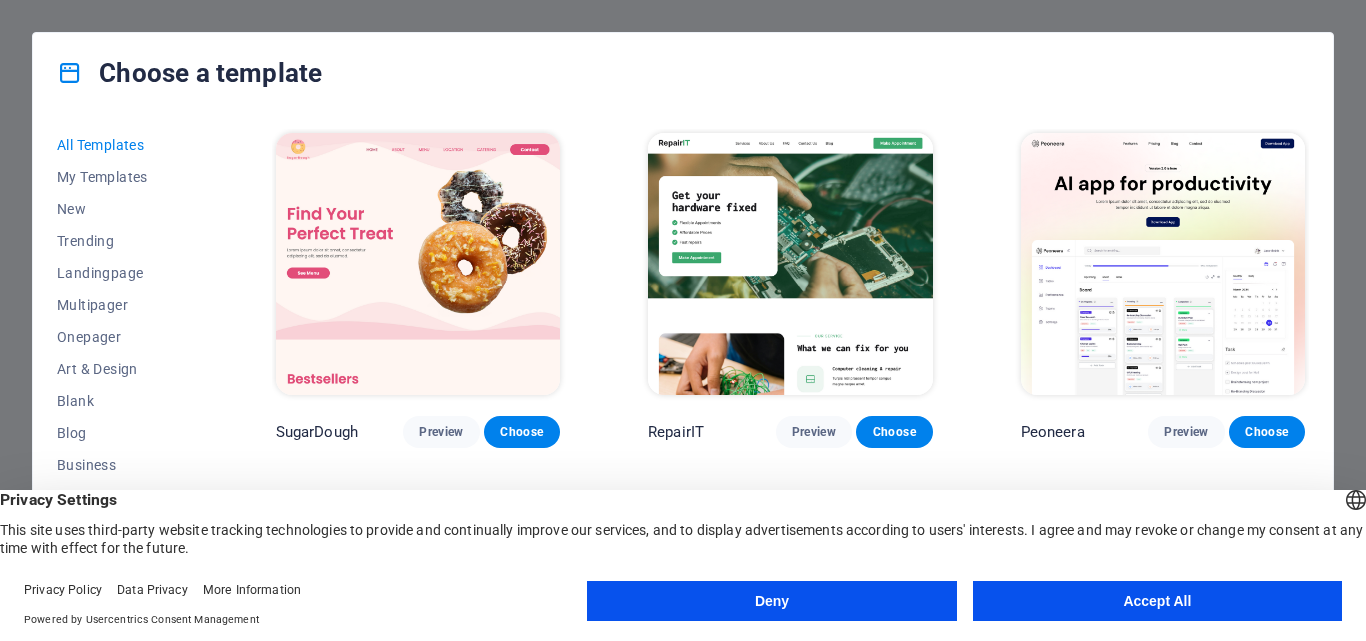 click on "Accept All" at bounding box center [1157, 601] 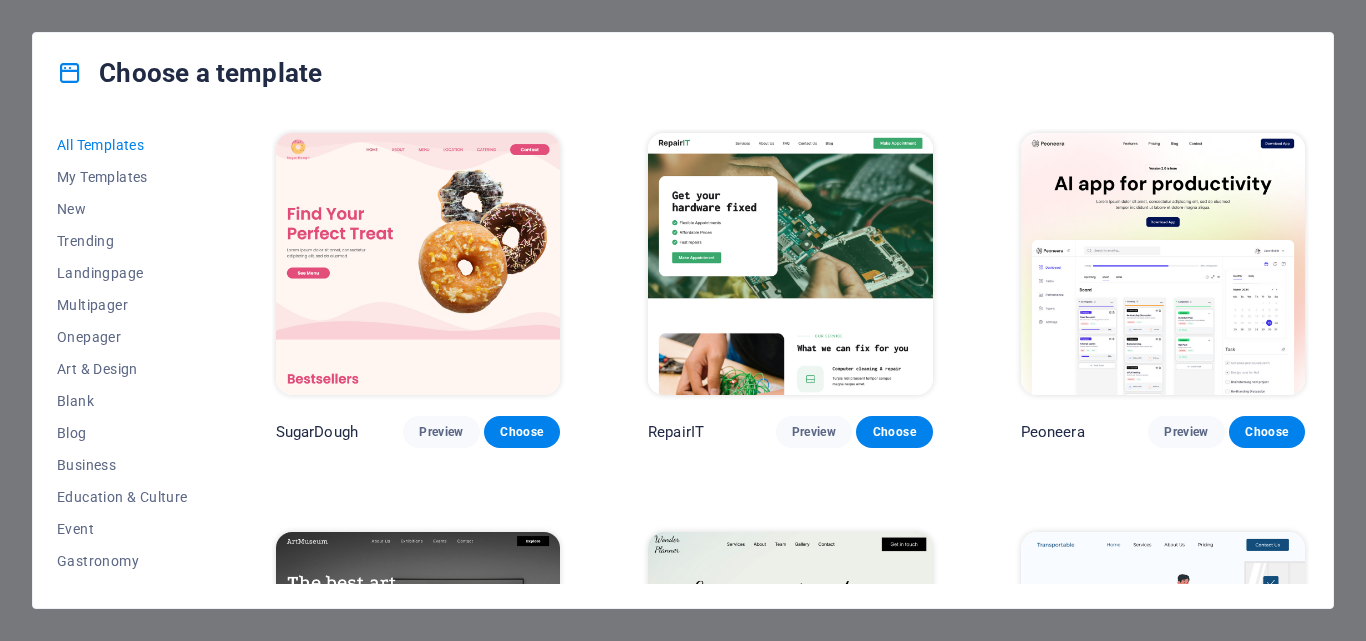 drag, startPoint x: 1310, startPoint y: 137, endPoint x: 1310, endPoint y: 172, distance: 35 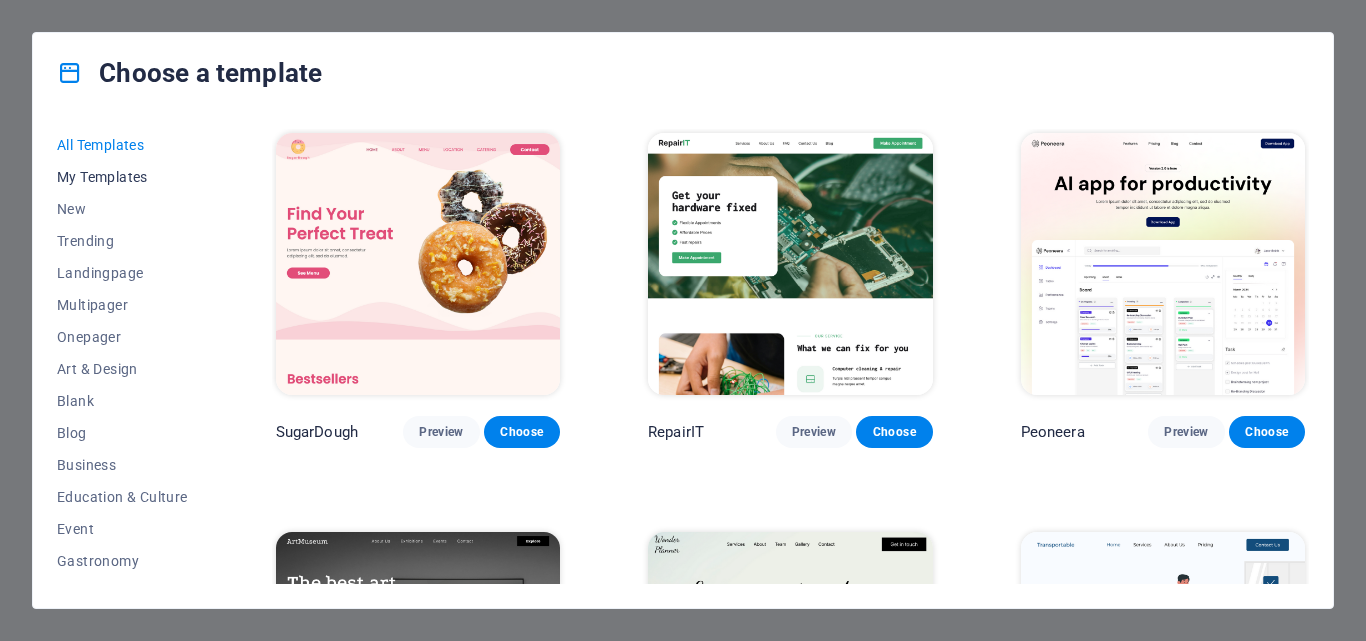 click on "My Templates" at bounding box center (122, 177) 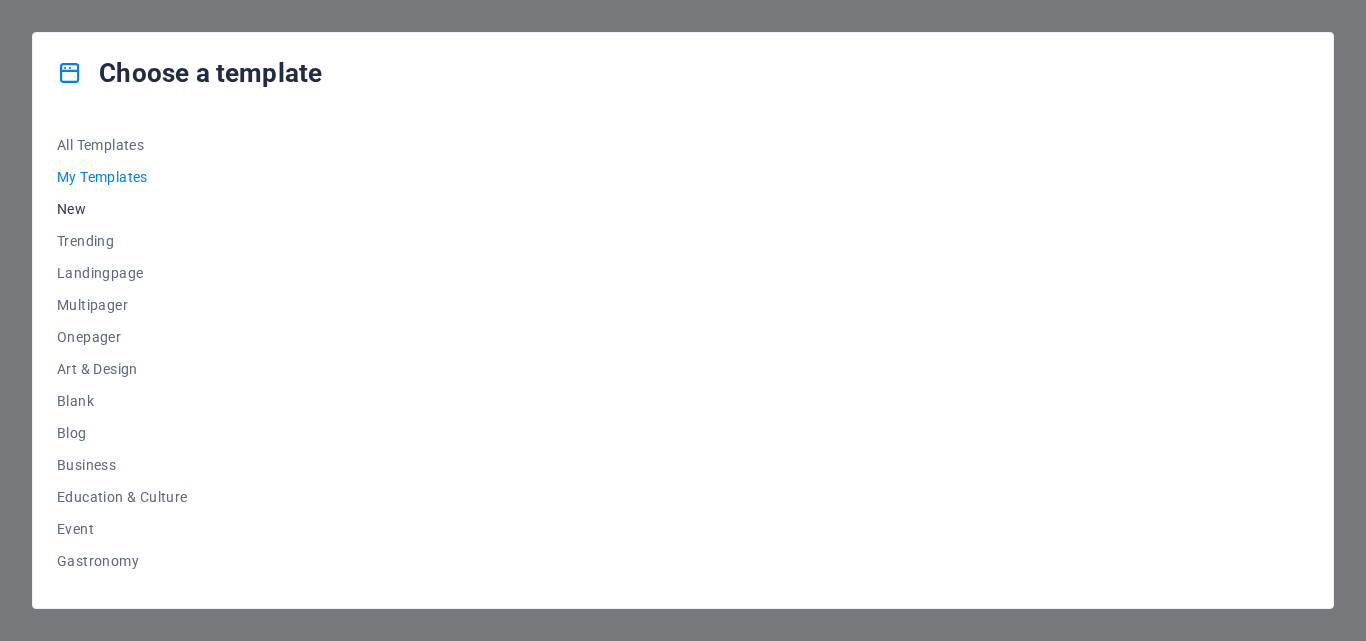 click on "New" at bounding box center [122, 209] 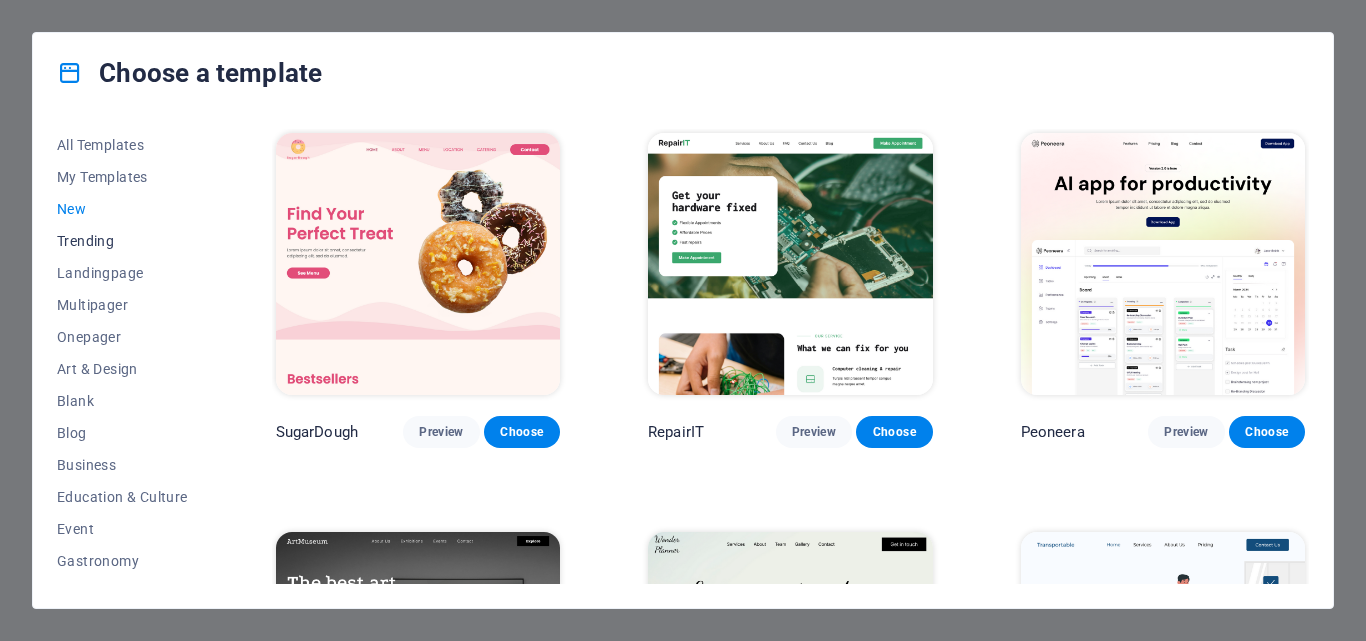 click on "Trending" at bounding box center [122, 241] 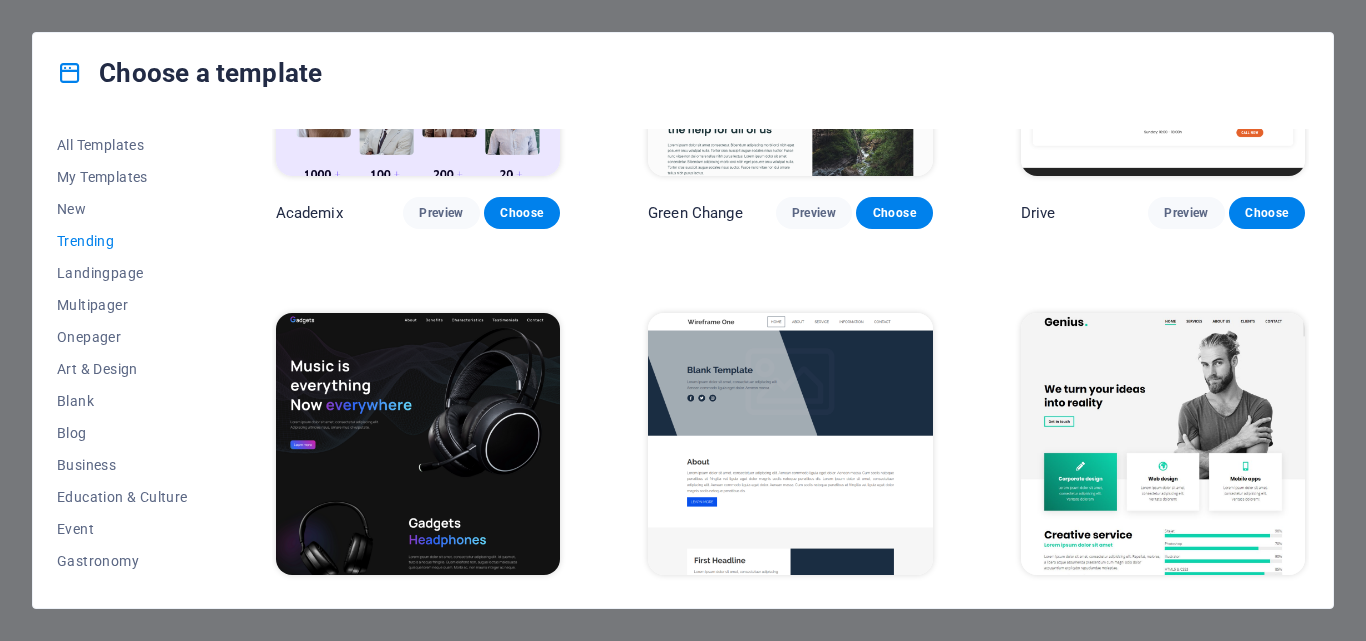scroll, scrollTop: 1041, scrollLeft: 0, axis: vertical 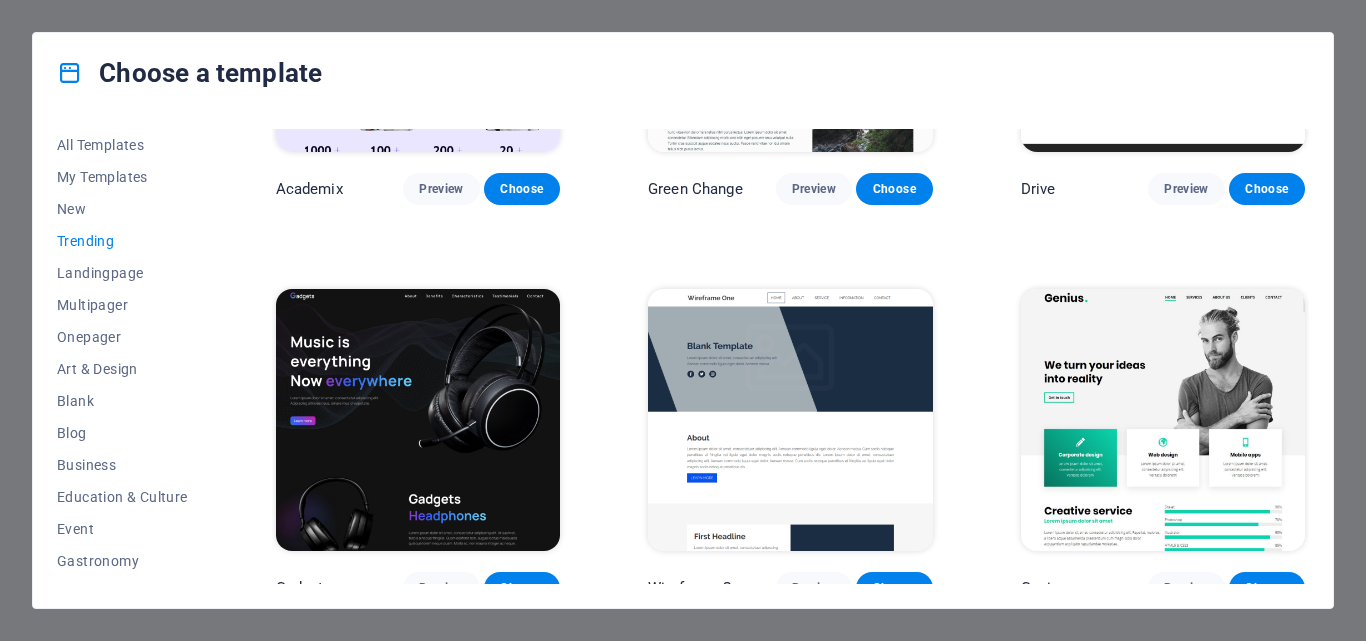 click at bounding box center [790, 420] 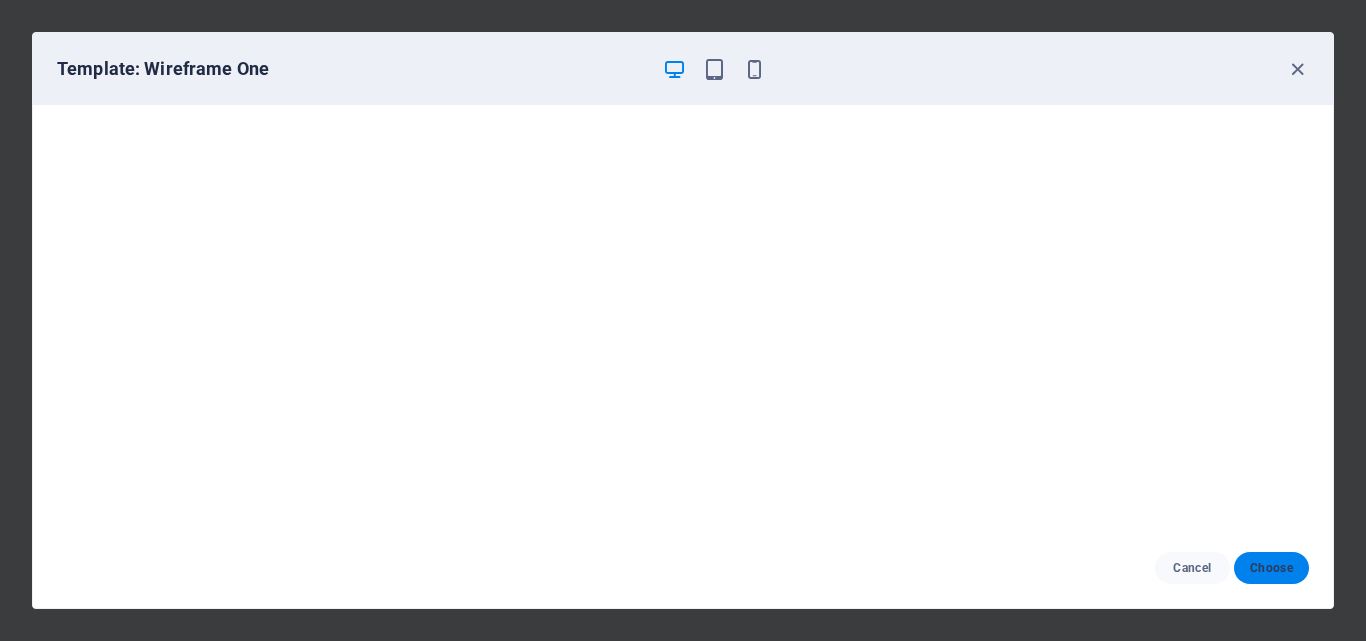 click on "Choose" at bounding box center (1271, 568) 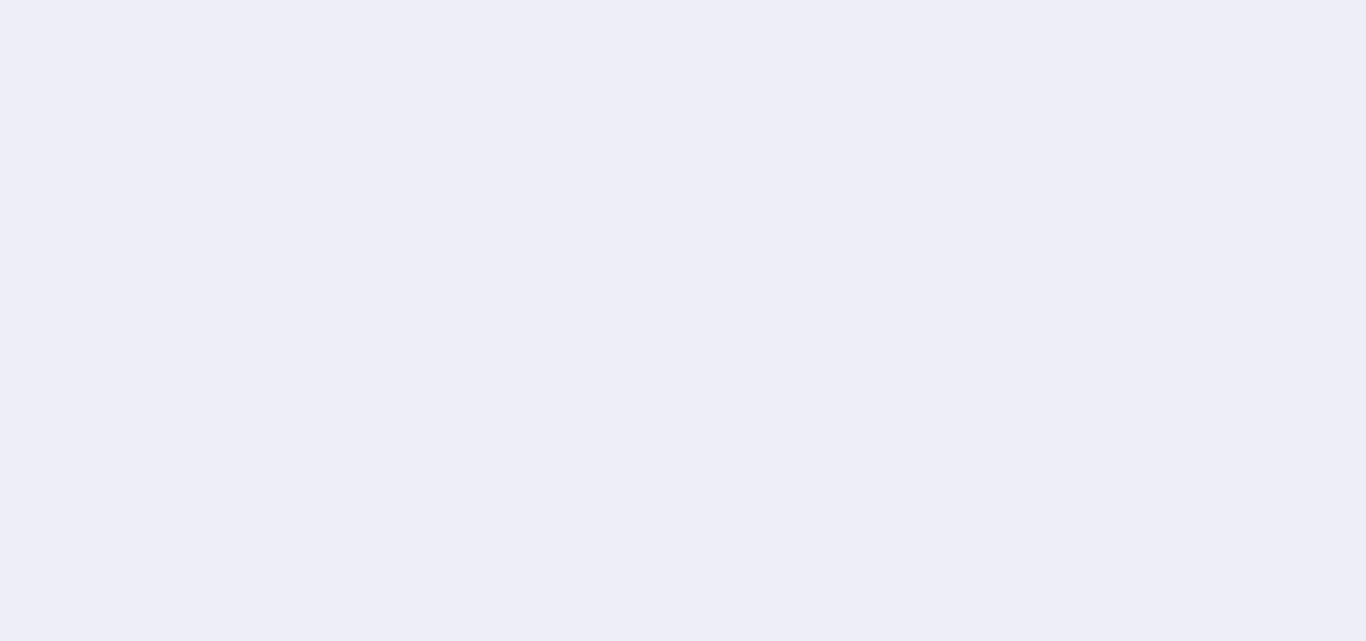 scroll, scrollTop: 0, scrollLeft: 0, axis: both 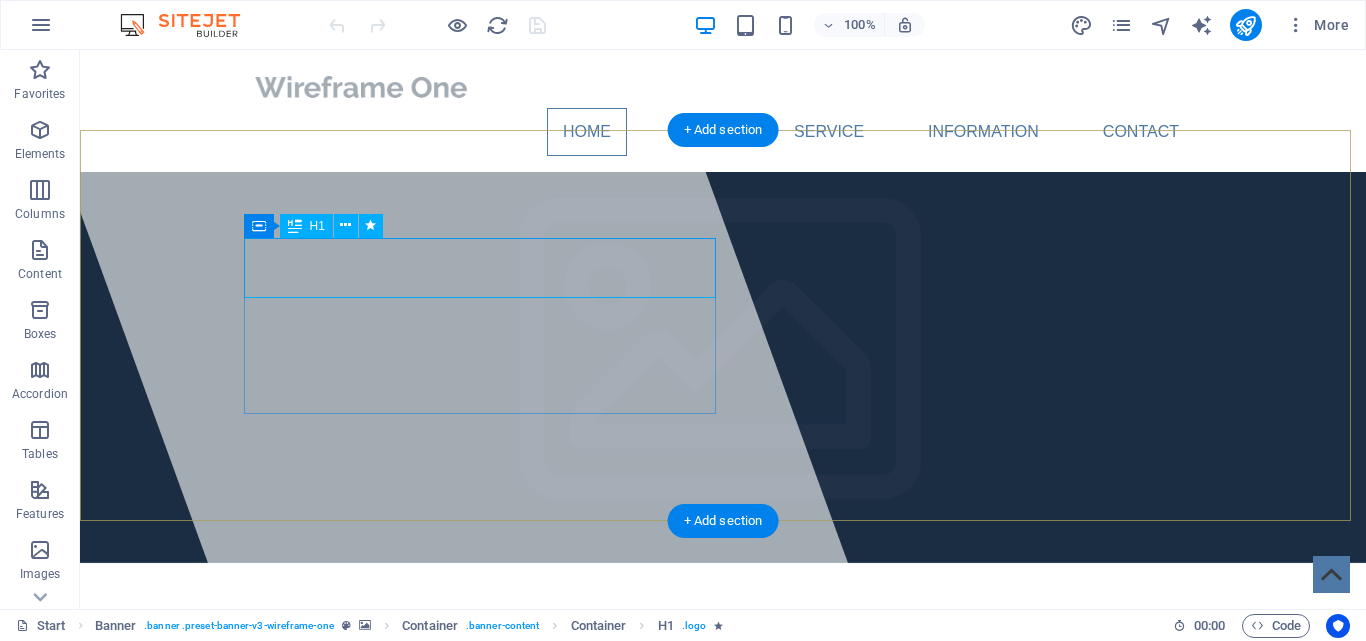 drag, startPoint x: 300, startPoint y: 271, endPoint x: 252, endPoint y: 270, distance: 48.010414 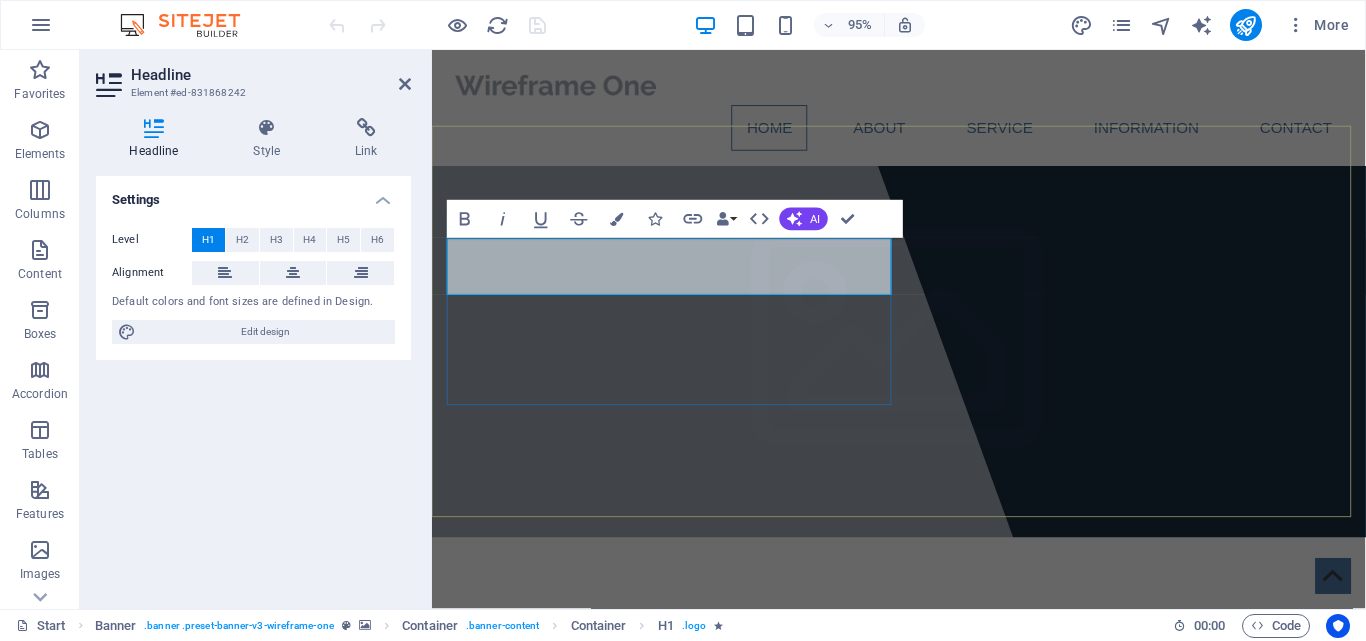 click on "[DOMAIN]" at bounding box center (546, 673) 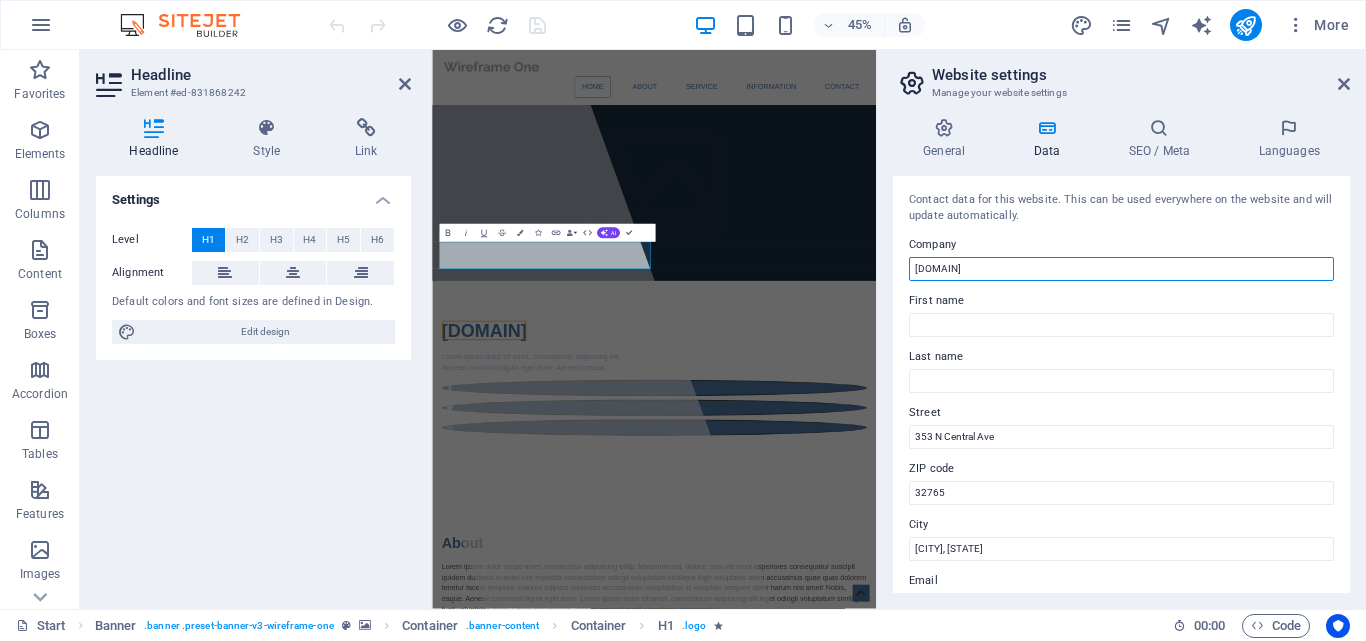 click on "[DOMAIN]" at bounding box center (1121, 269) 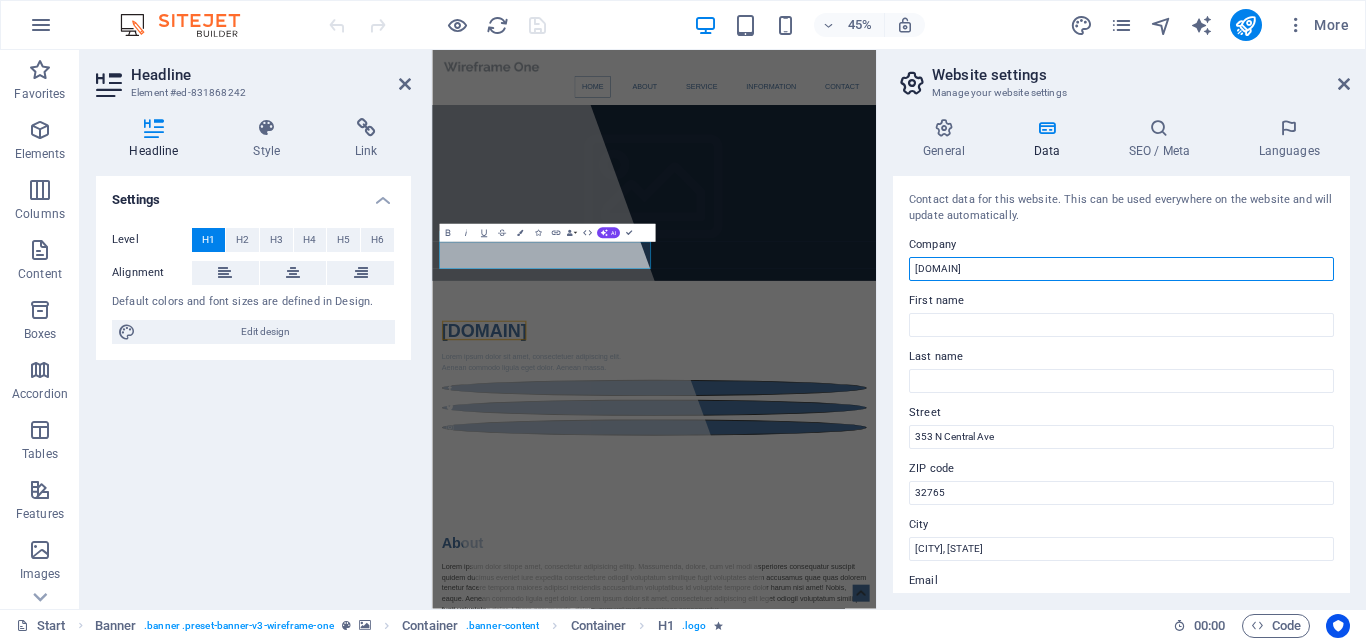 drag, startPoint x: 1026, startPoint y: 269, endPoint x: 983, endPoint y: 268, distance: 43.011627 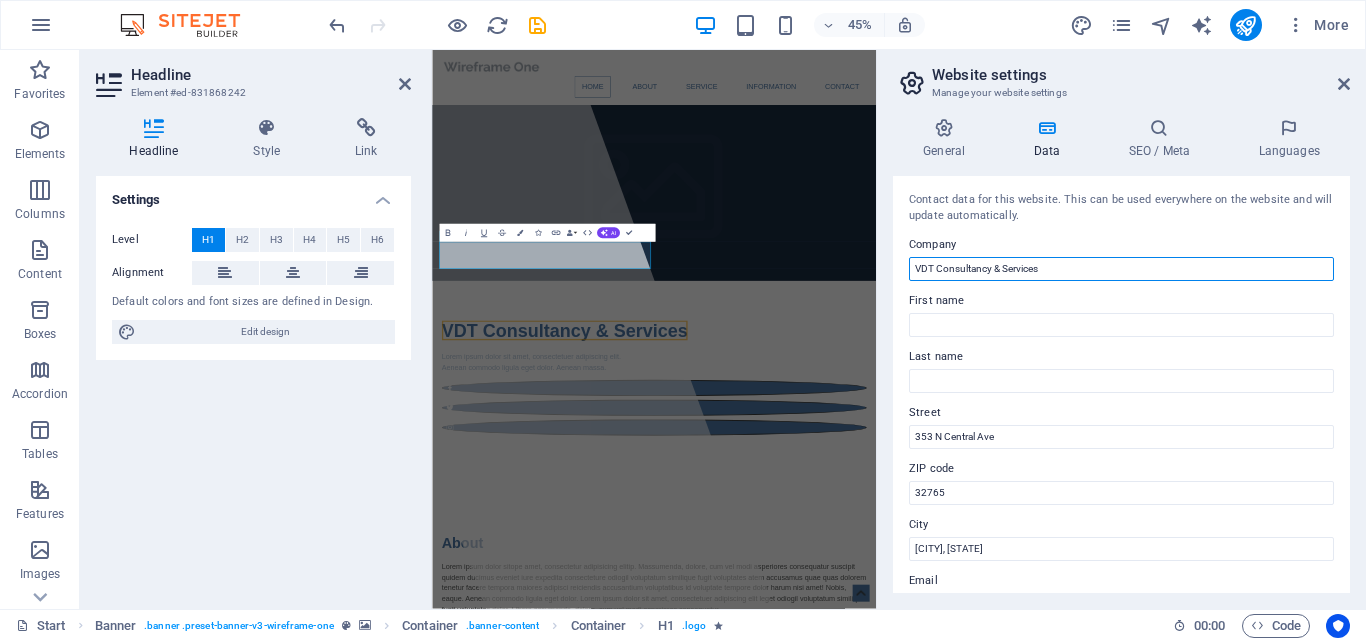 type on "VDT Consultancy & Services" 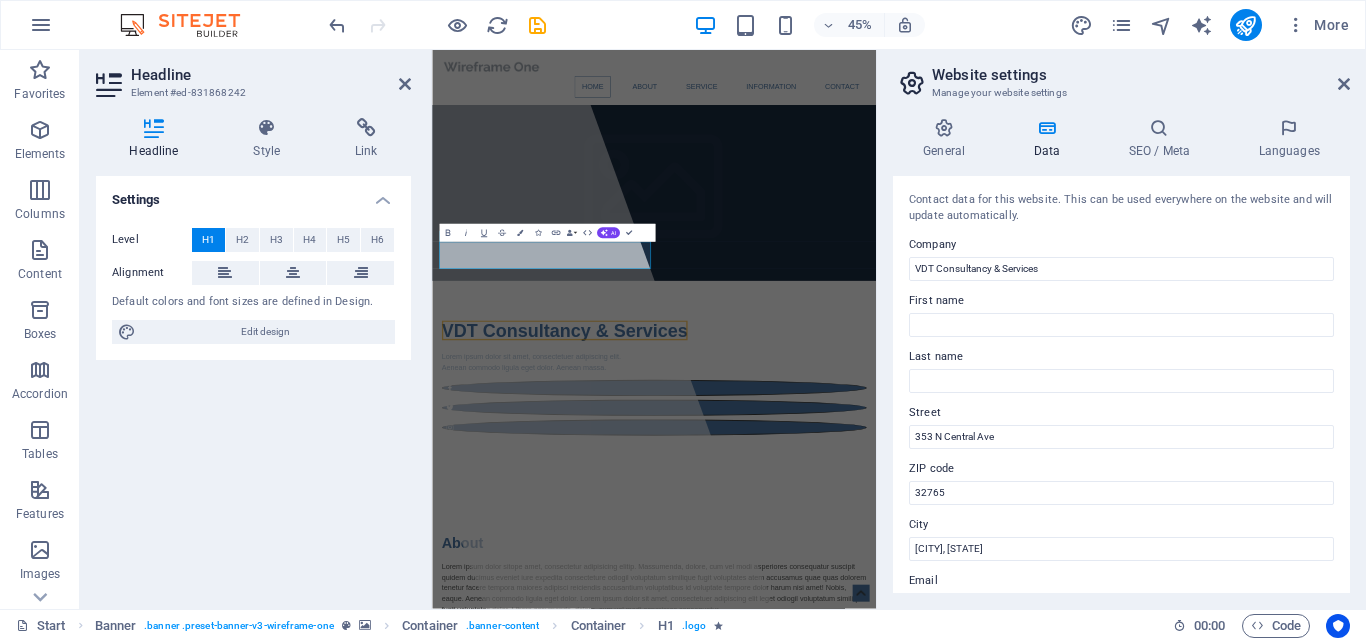 click on "Settings Level H1 H2 H3 H4 H5 H6 Alignment Default colors and font sizes are defined in Design. Edit design" at bounding box center [253, 384] 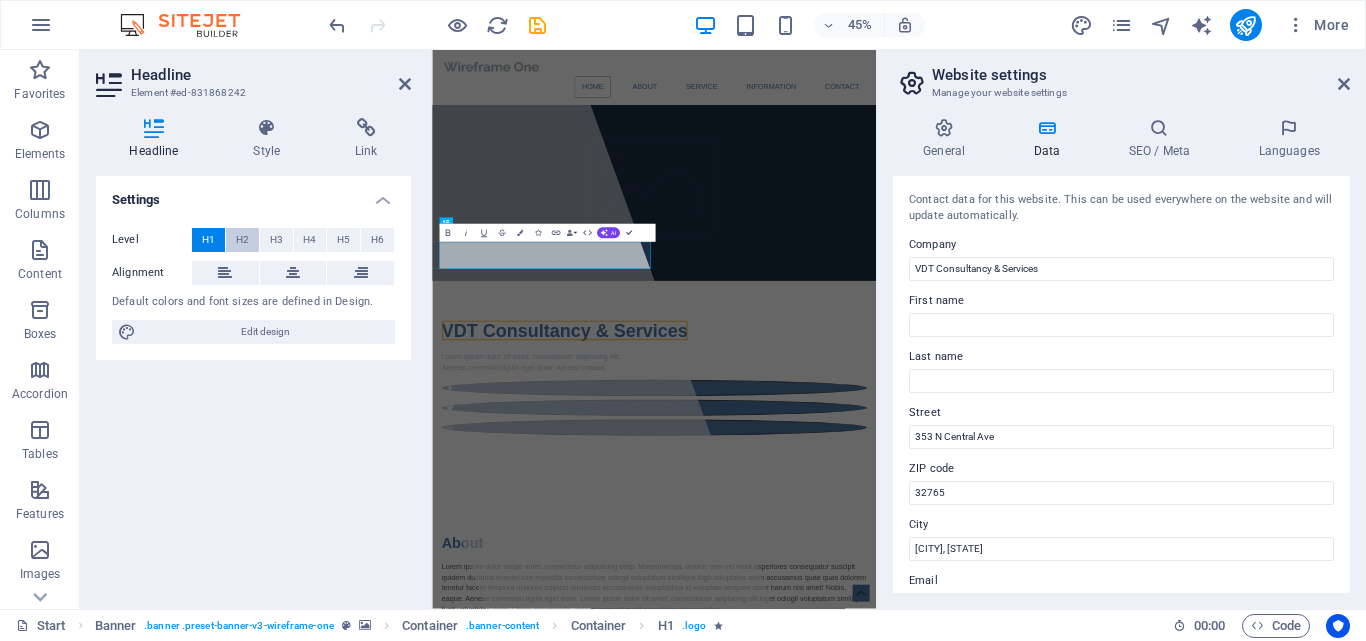 click on "H2" at bounding box center [242, 240] 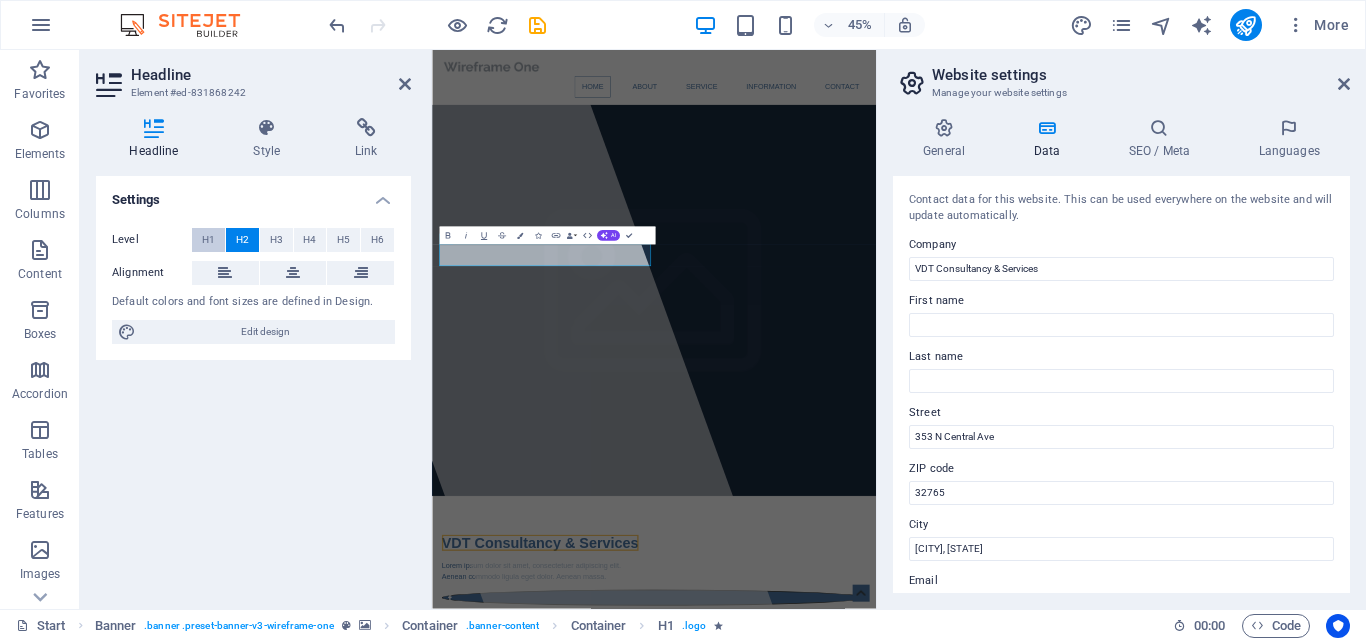 click on "H1" at bounding box center (208, 240) 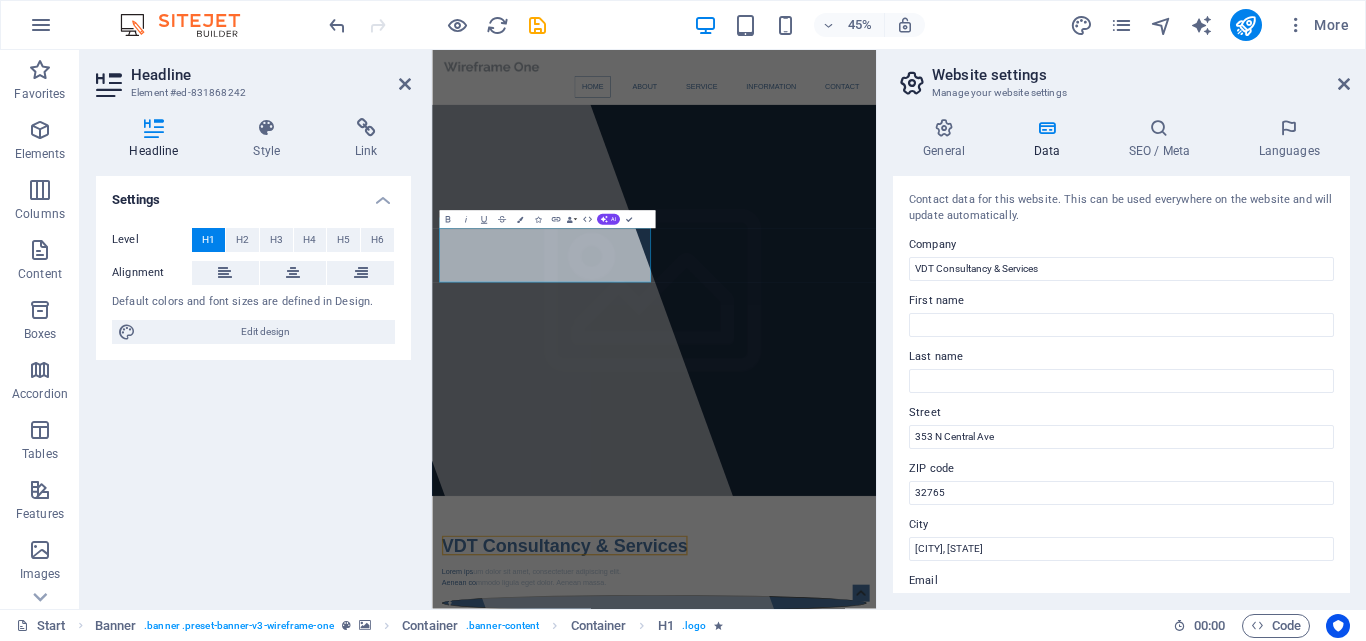 click on "Settings Level H1 H2 H3 H4 H5 H6 Alignment Default colors and font sizes are defined in Design. Edit design" at bounding box center (253, 384) 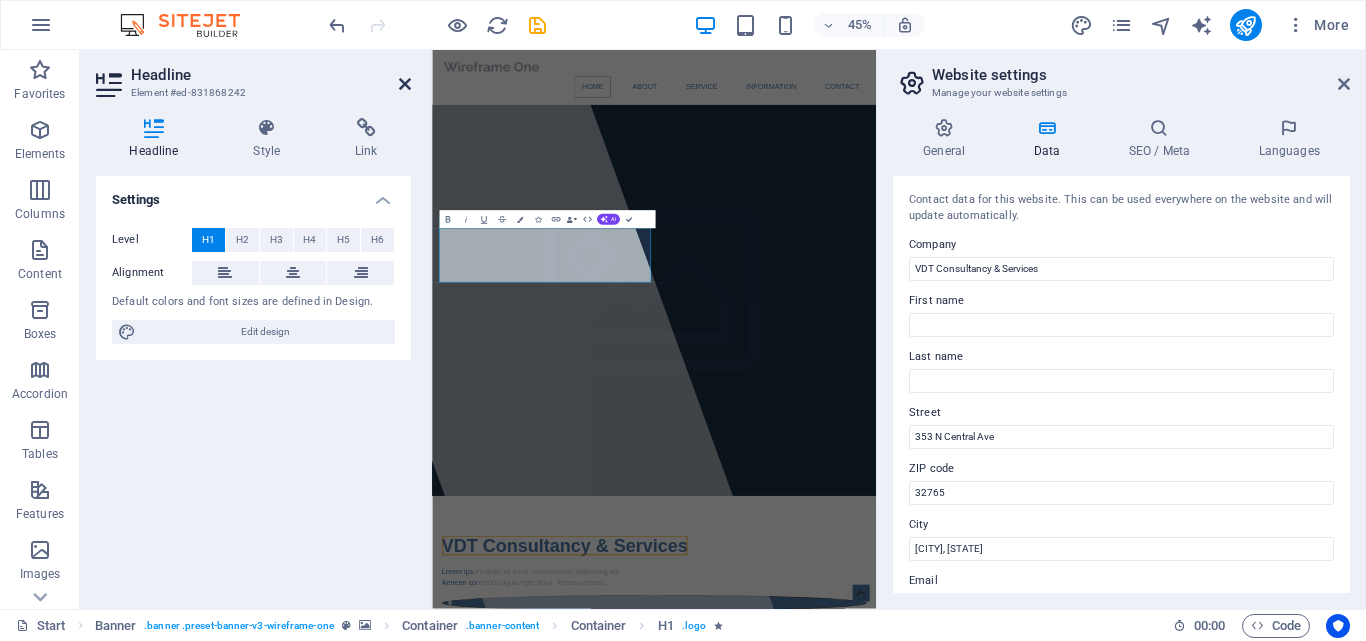 click at bounding box center [405, 84] 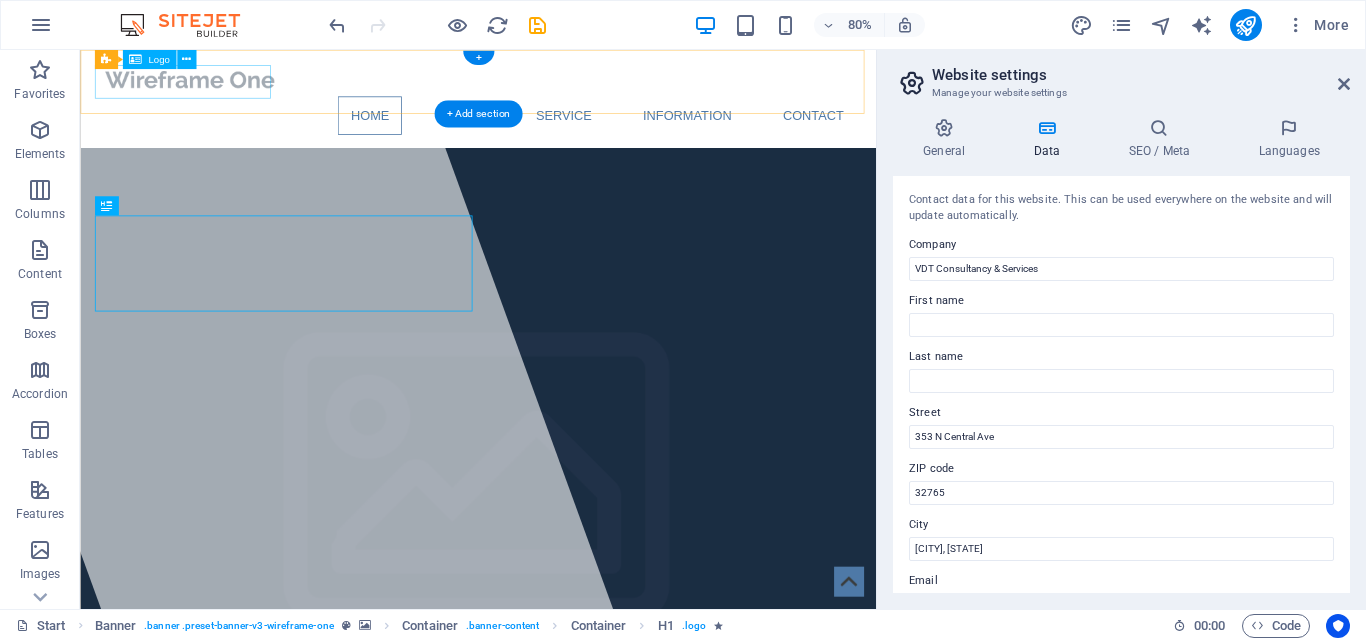 click at bounding box center (578, 87) 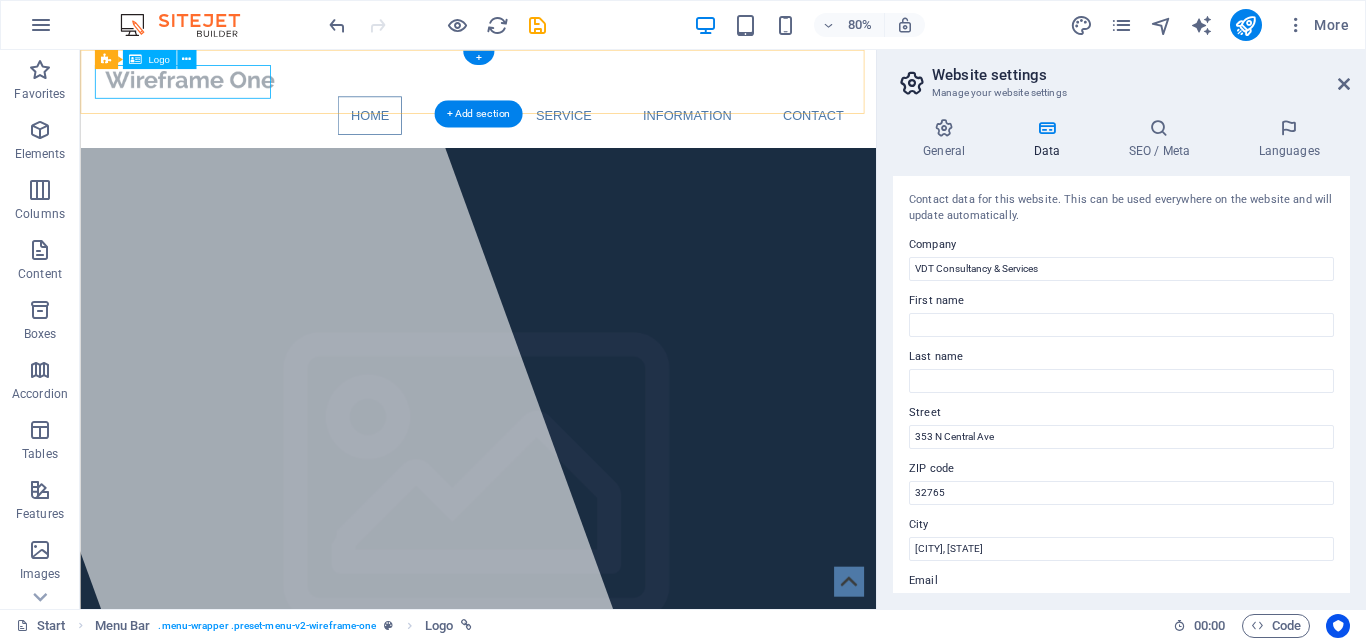 click at bounding box center [578, 87] 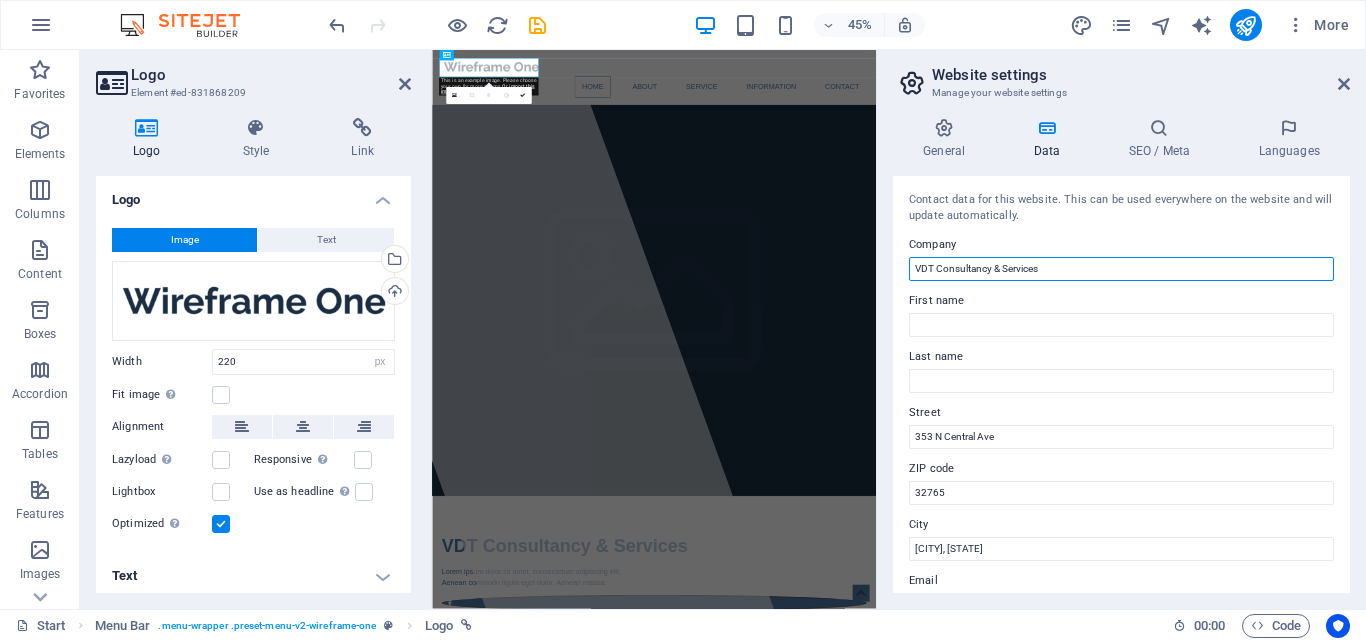 drag, startPoint x: 1494, startPoint y: 312, endPoint x: 1251, endPoint y: 532, distance: 327.79413 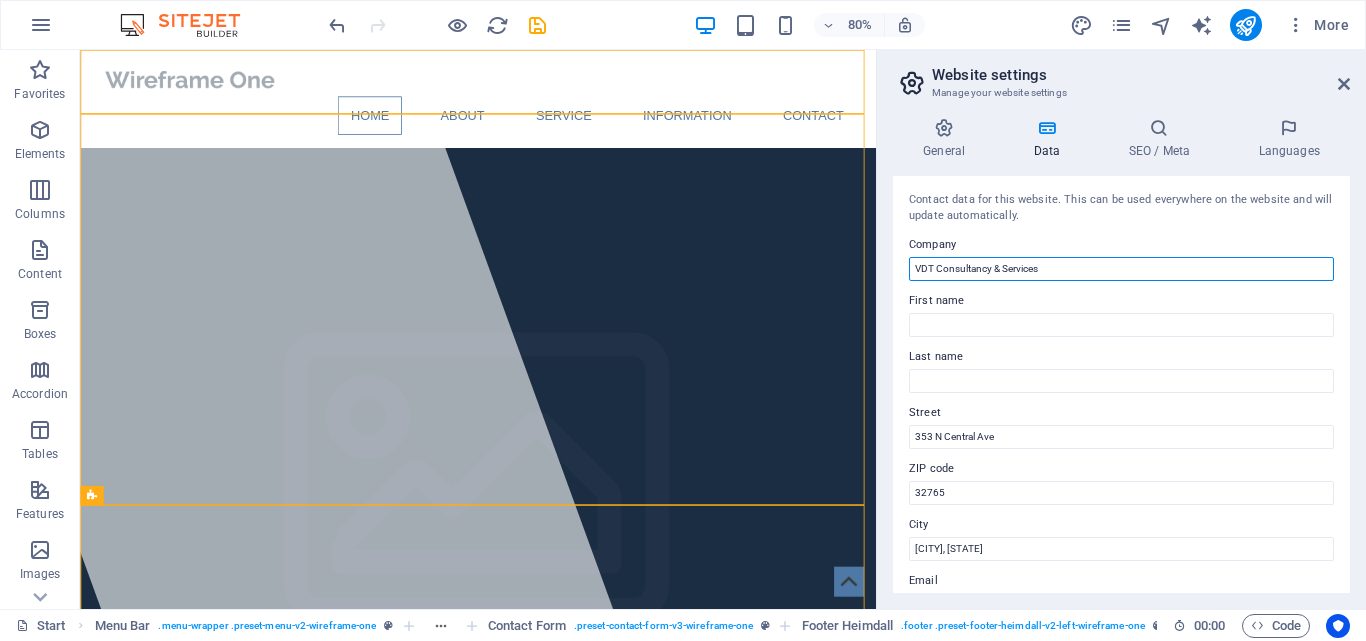 click on "VDT Consultancy & Services" at bounding box center [1121, 269] 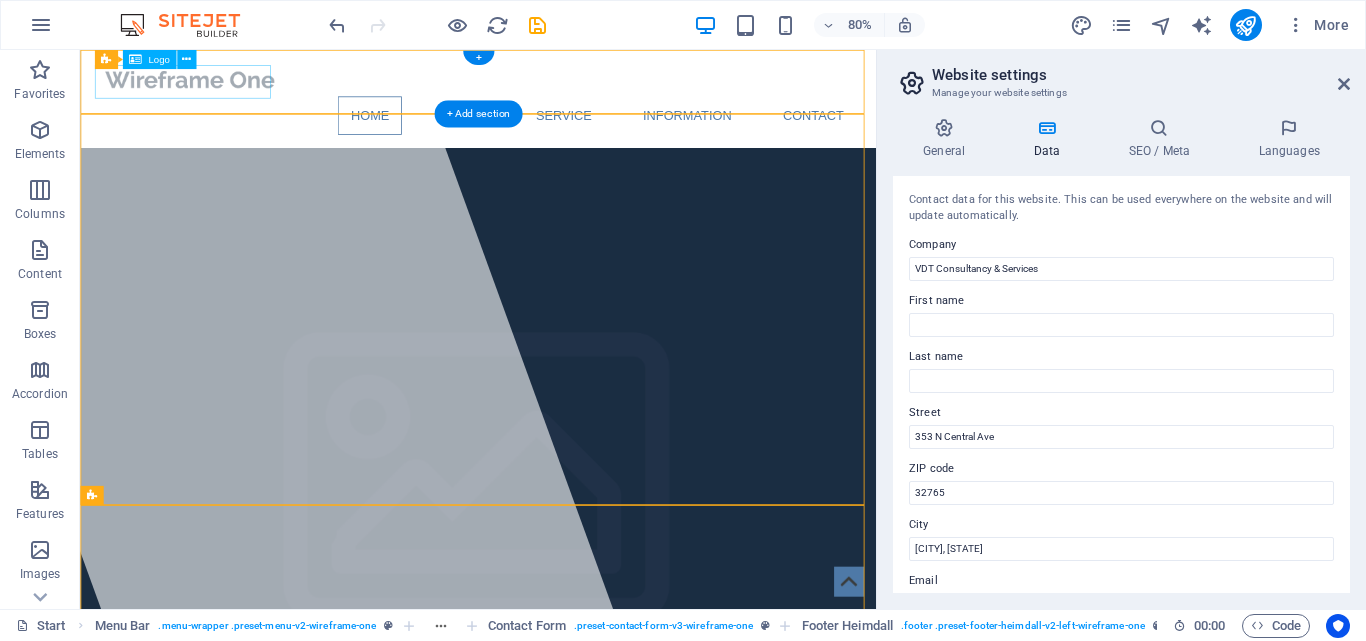 click at bounding box center (578, 87) 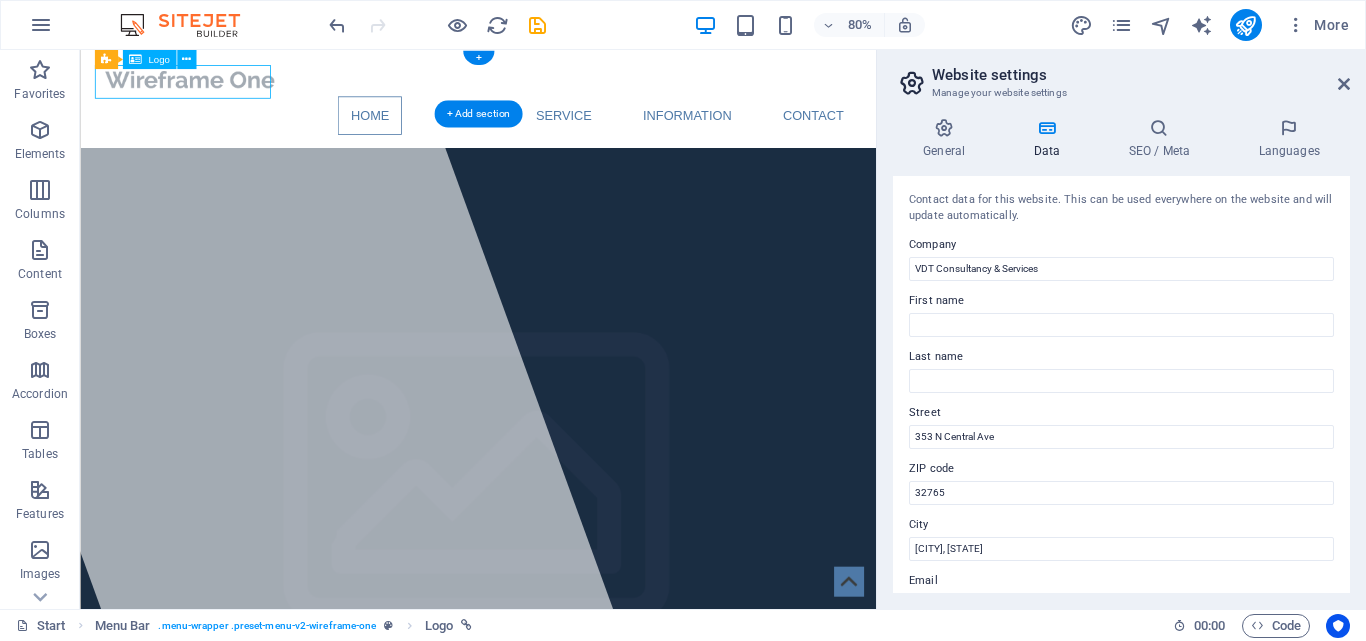 click at bounding box center [578, 87] 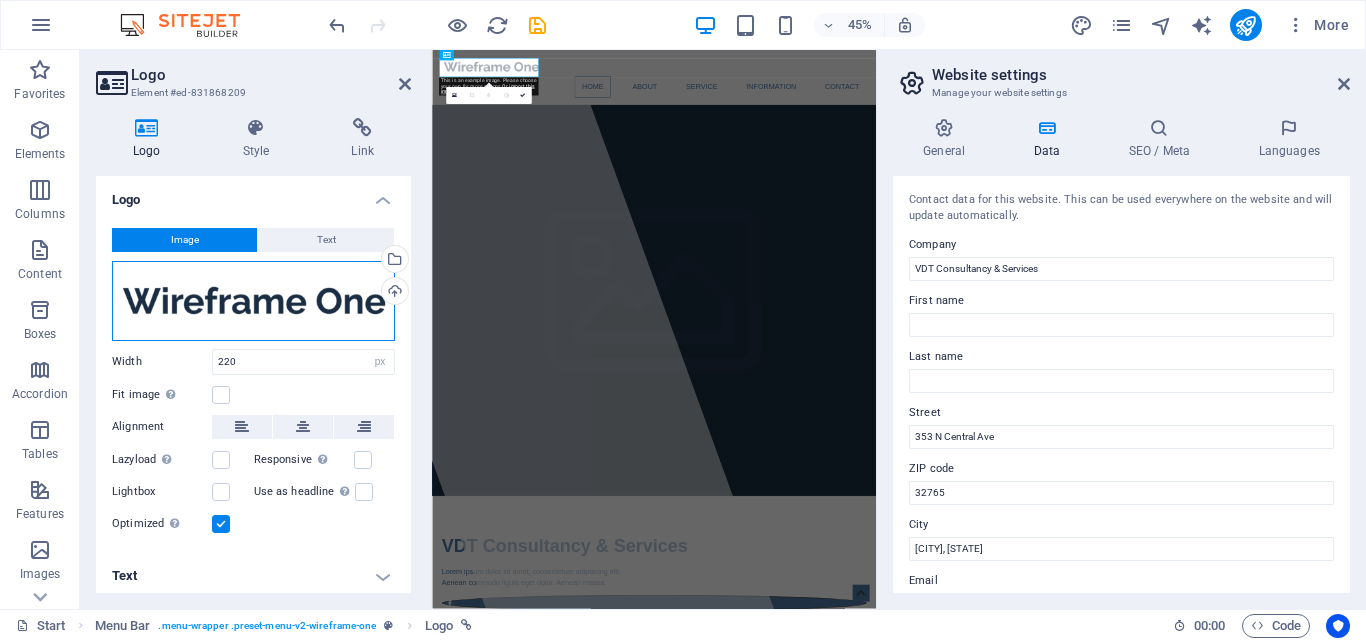 click on "Drag files here, click to choose files or select files from Files or our free stock photos & videos" at bounding box center (253, 301) 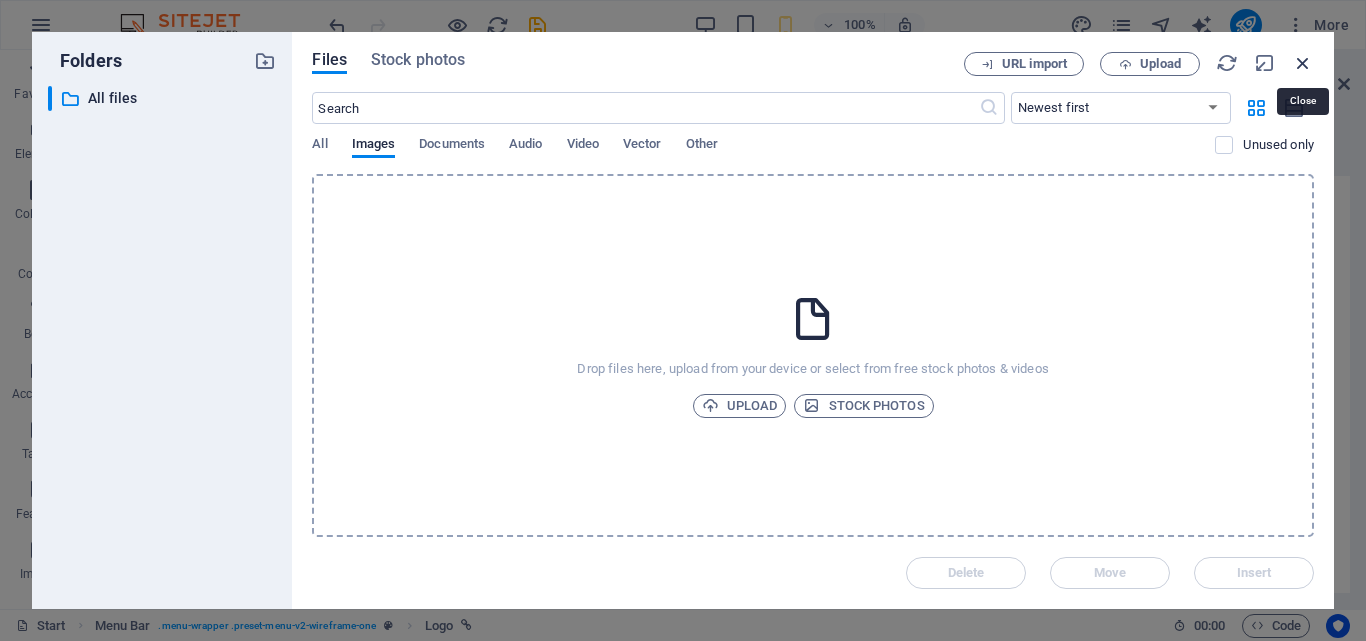 click at bounding box center (1303, 63) 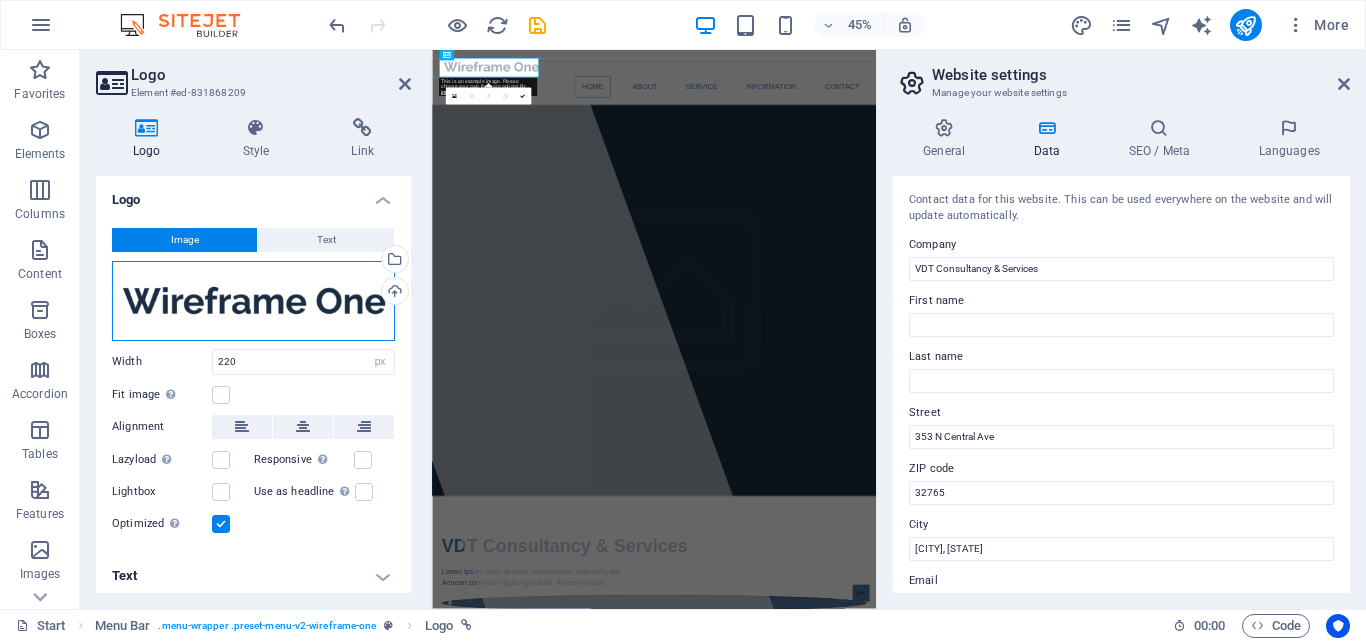 click on "Drag files here, click to choose files or select files from Files or our free stock photos & videos" at bounding box center (253, 301) 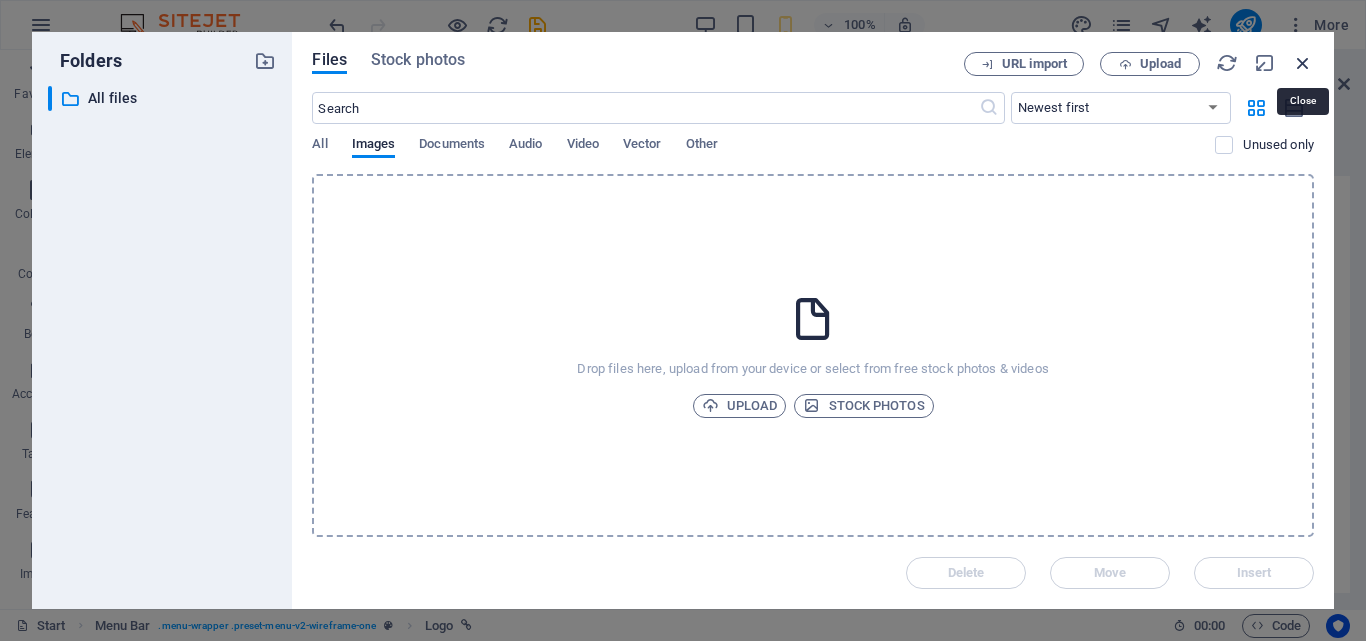 click at bounding box center [1303, 63] 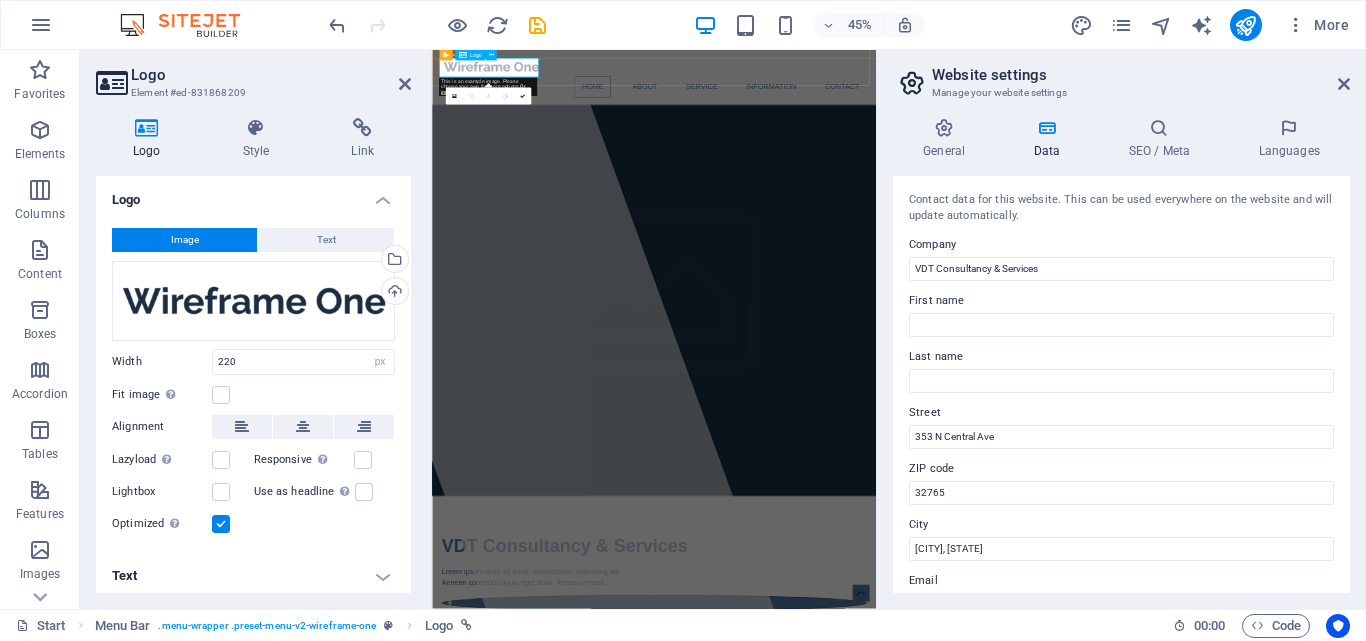 click at bounding box center [926, 87] 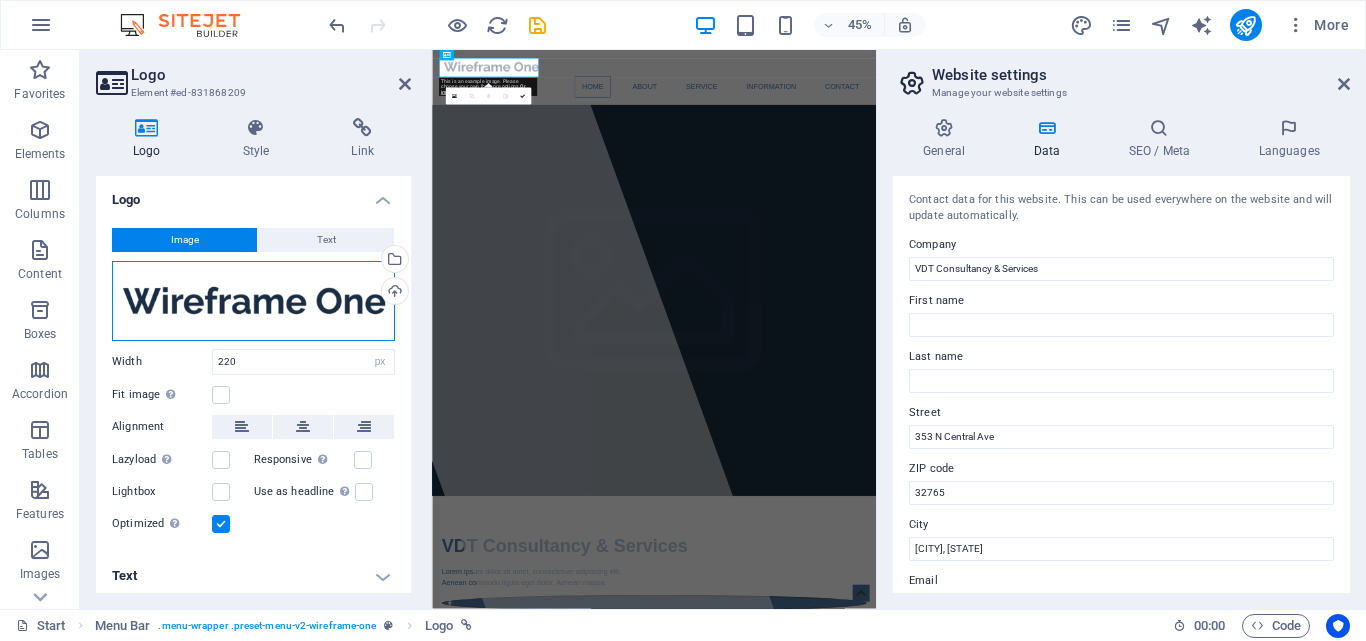 click on "Drag files here, click to choose files or select files from Files or our free stock photos & videos" at bounding box center [253, 301] 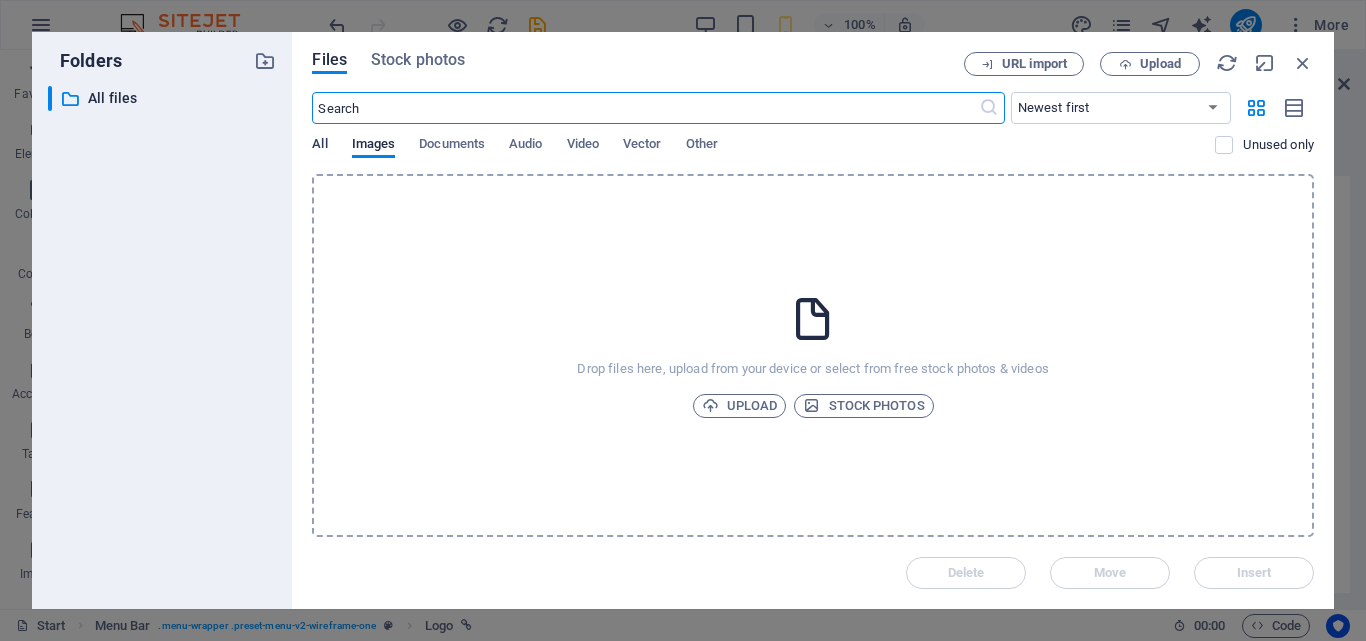 click on "All" at bounding box center (319, 146) 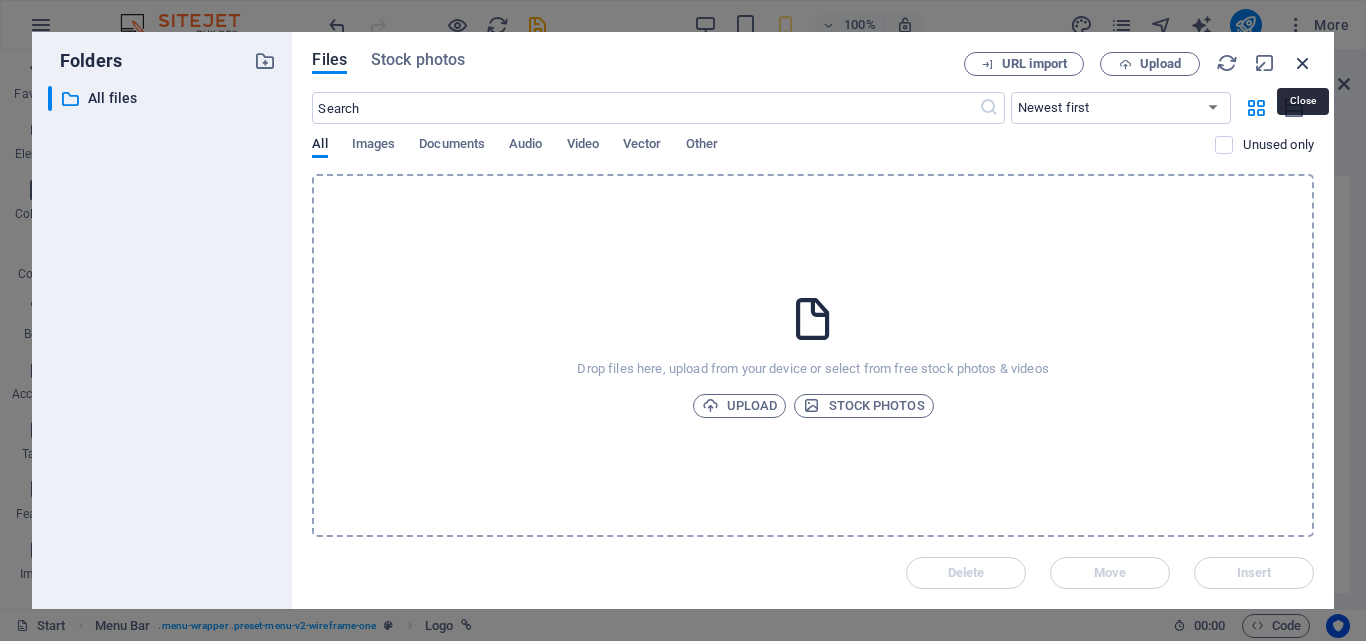 click at bounding box center [1303, 63] 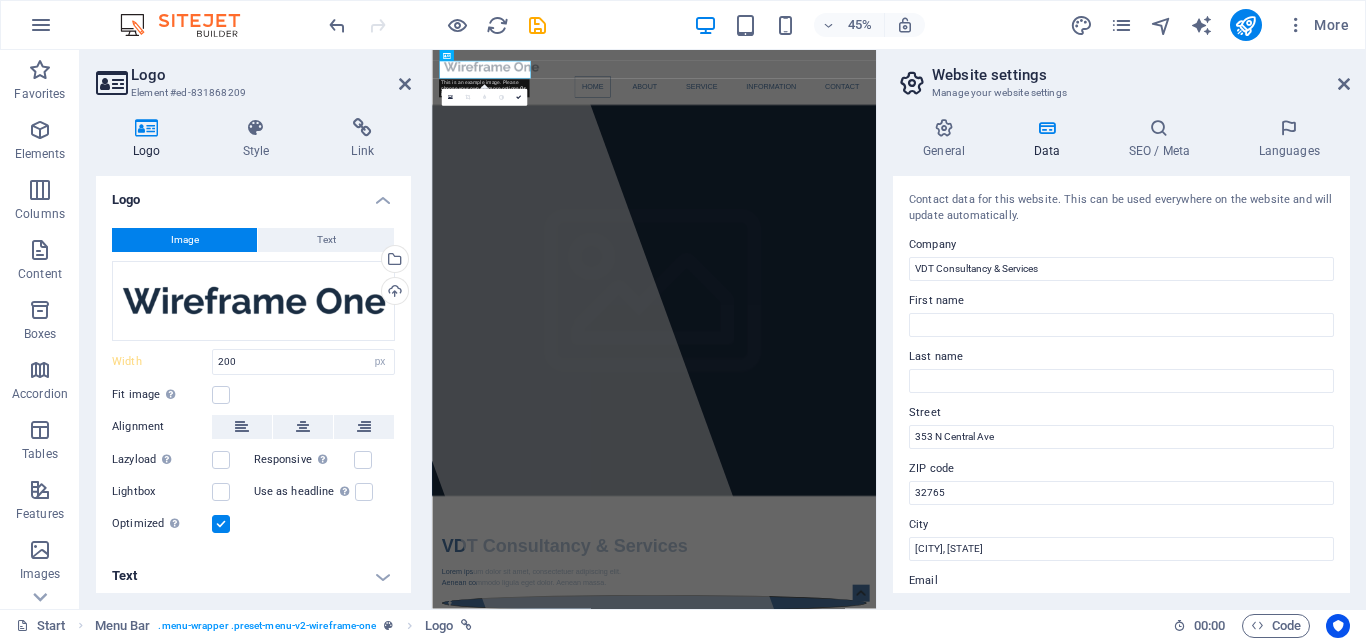 type on "220" 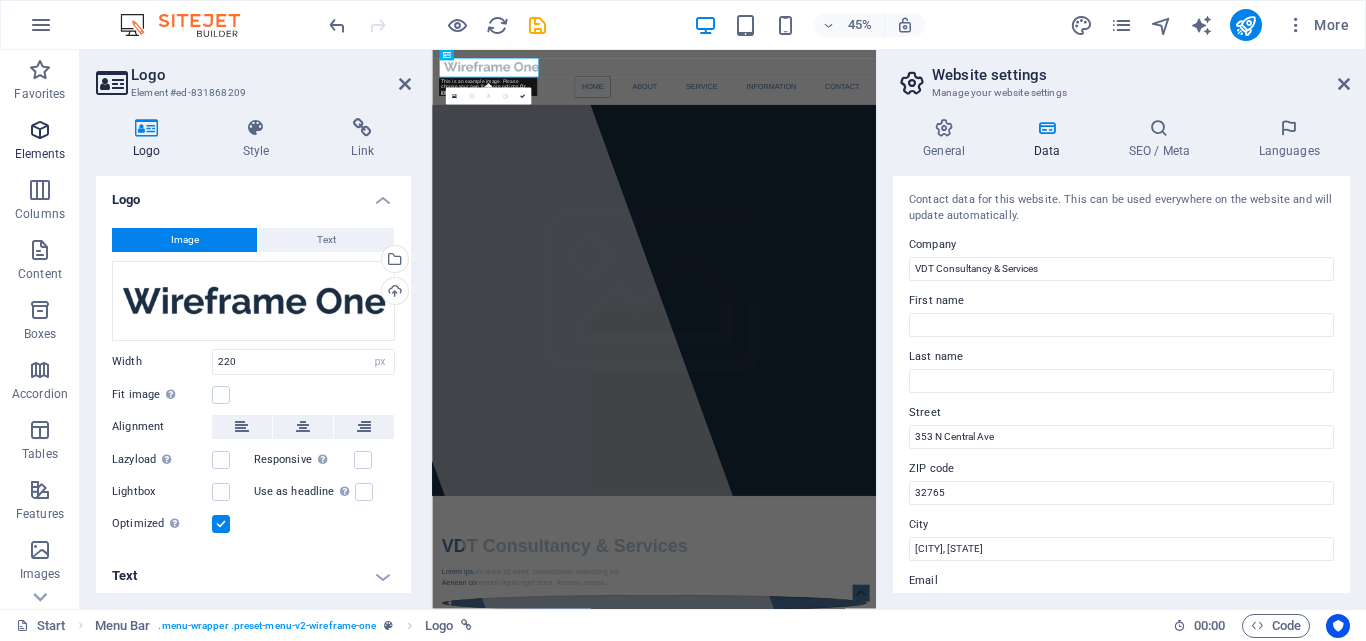 click on "Elements" at bounding box center (40, 142) 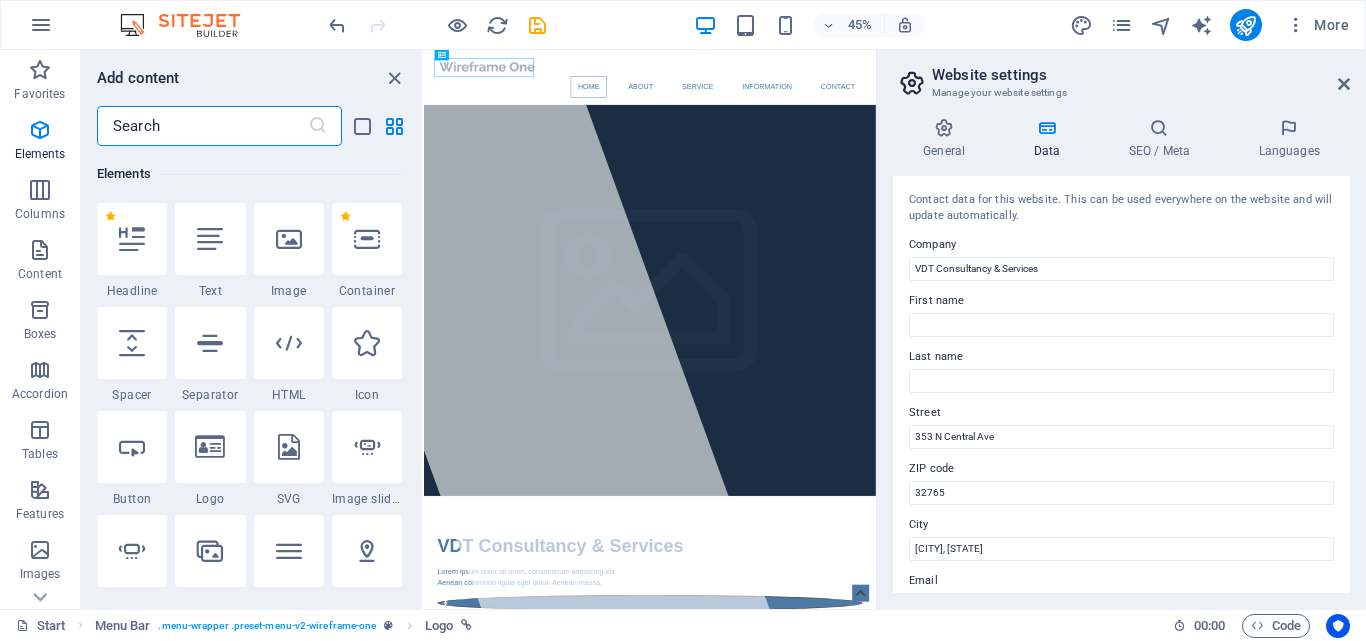 scroll, scrollTop: 213, scrollLeft: 0, axis: vertical 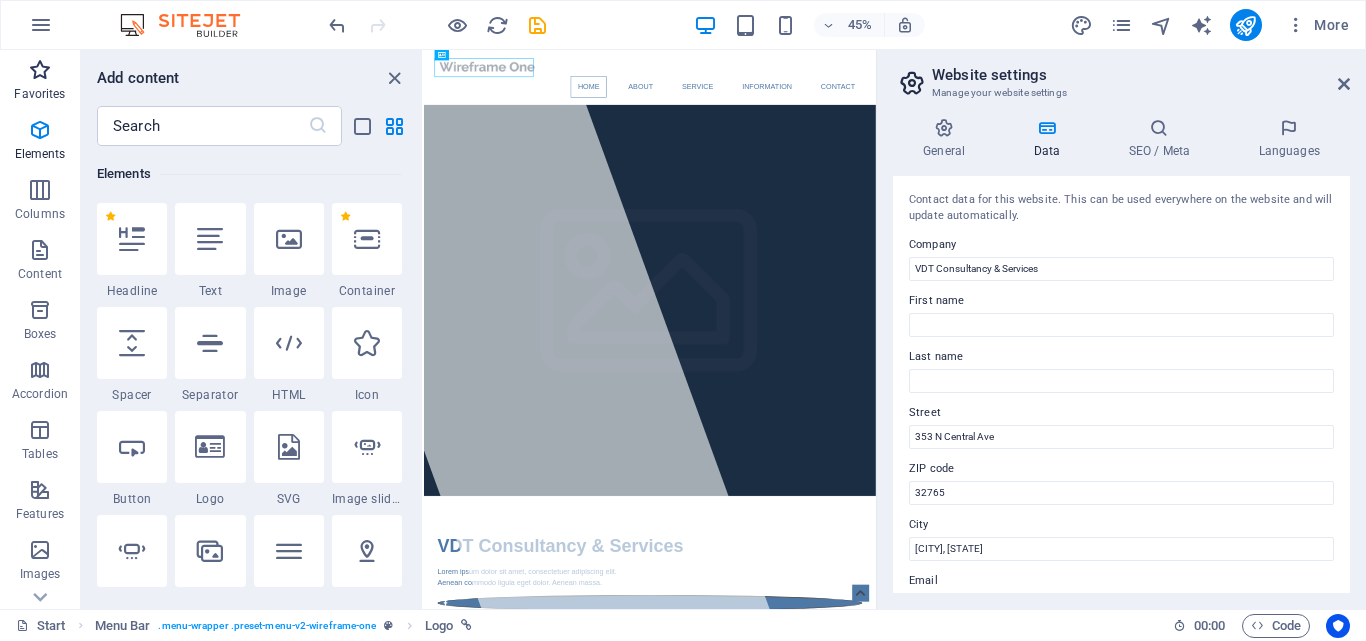 click at bounding box center (40, 70) 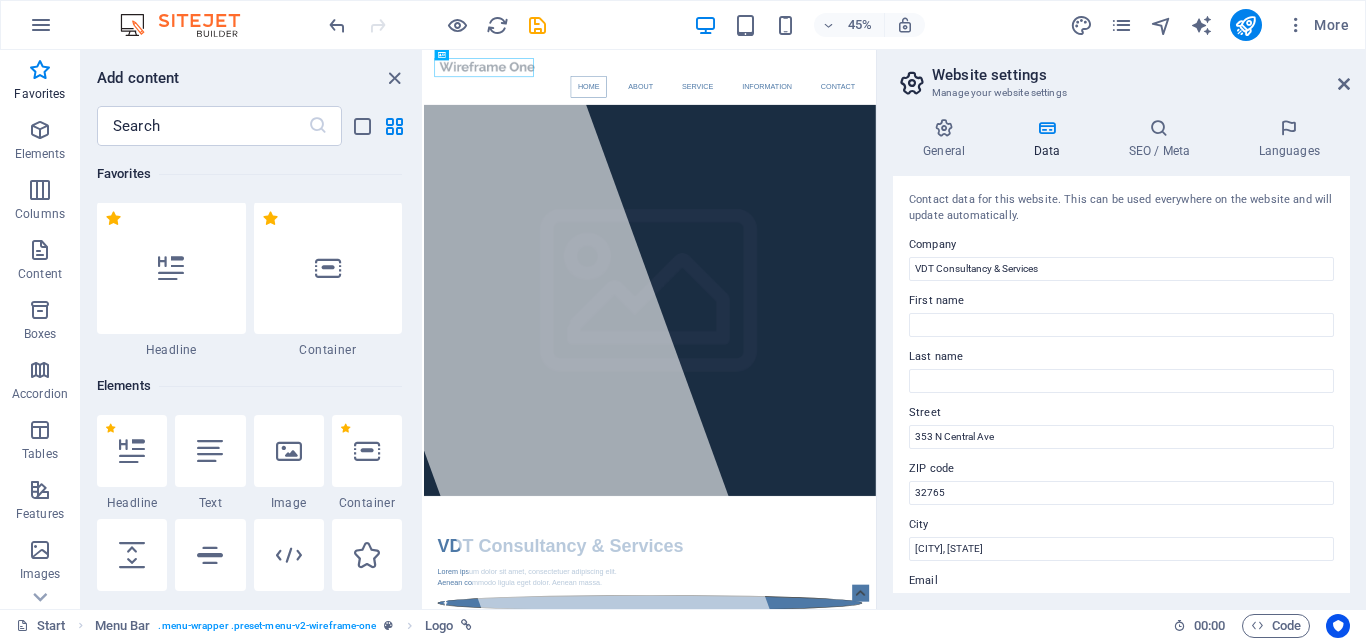 scroll, scrollTop: 0, scrollLeft: 0, axis: both 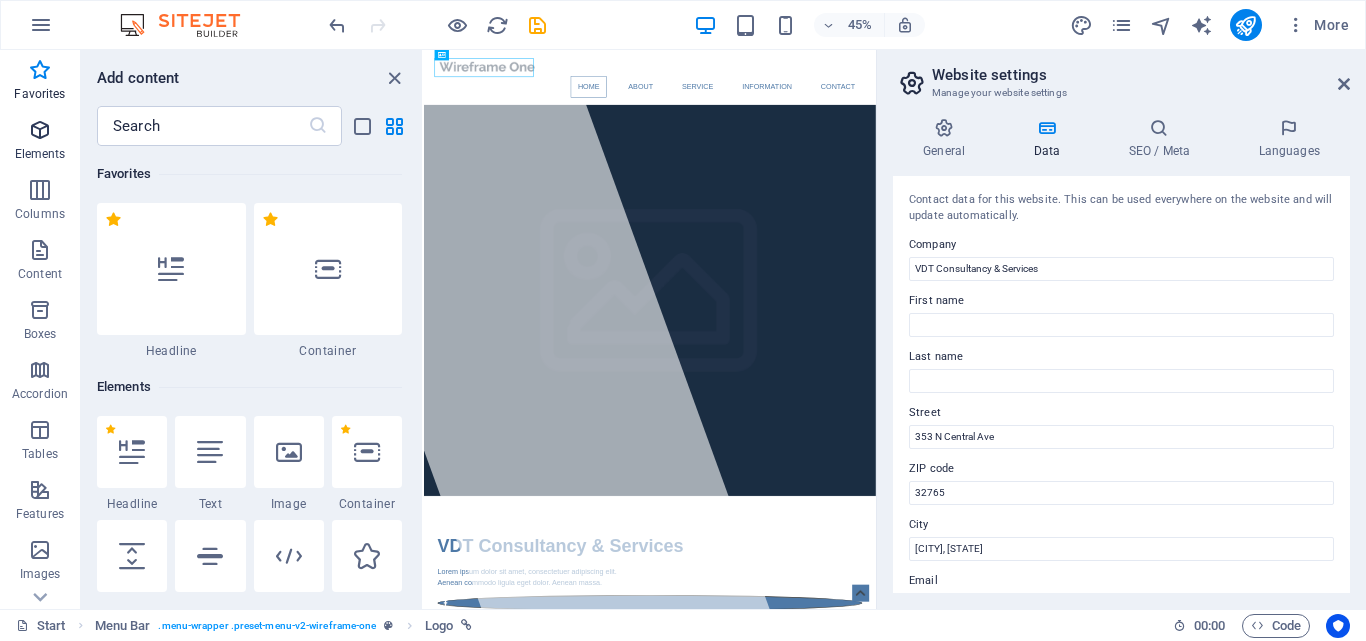 click at bounding box center (40, 130) 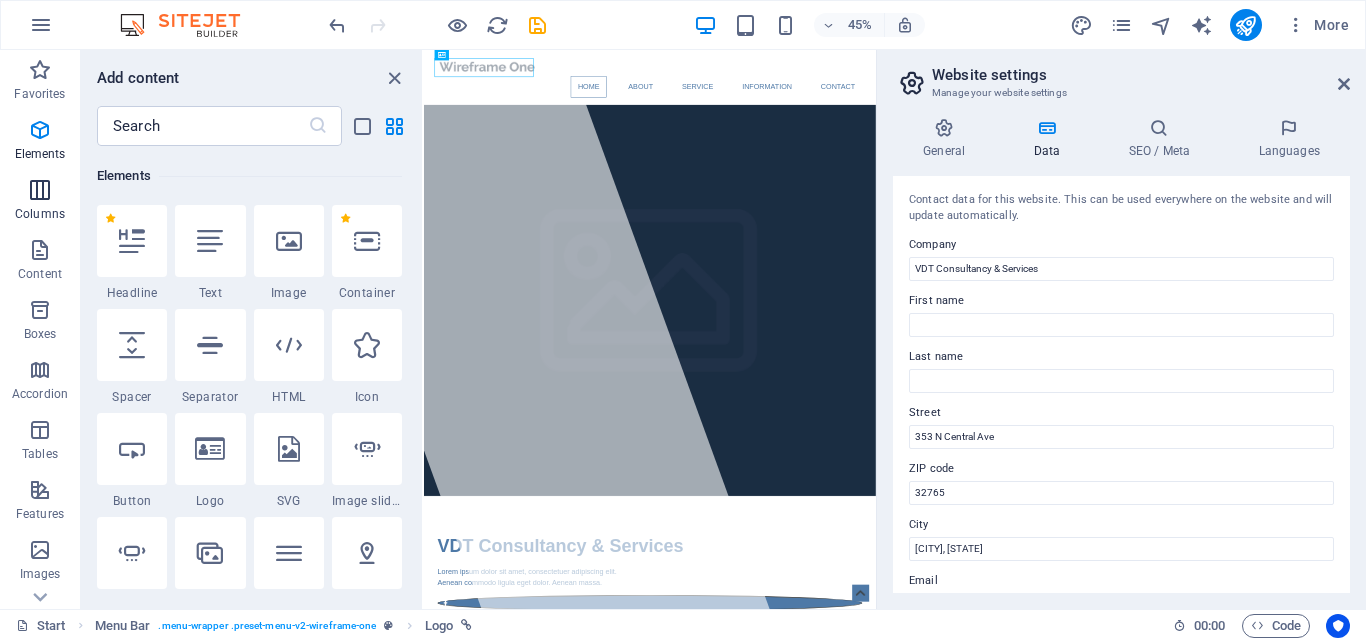 scroll, scrollTop: 213, scrollLeft: 0, axis: vertical 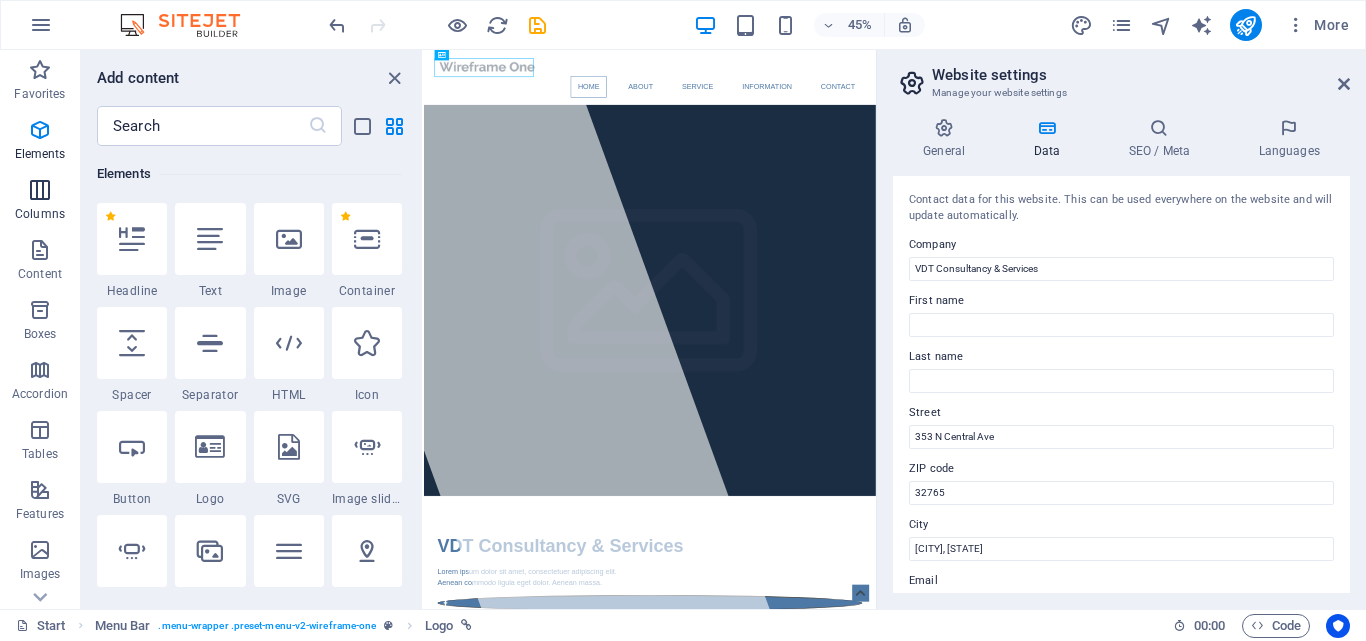 click at bounding box center (40, 190) 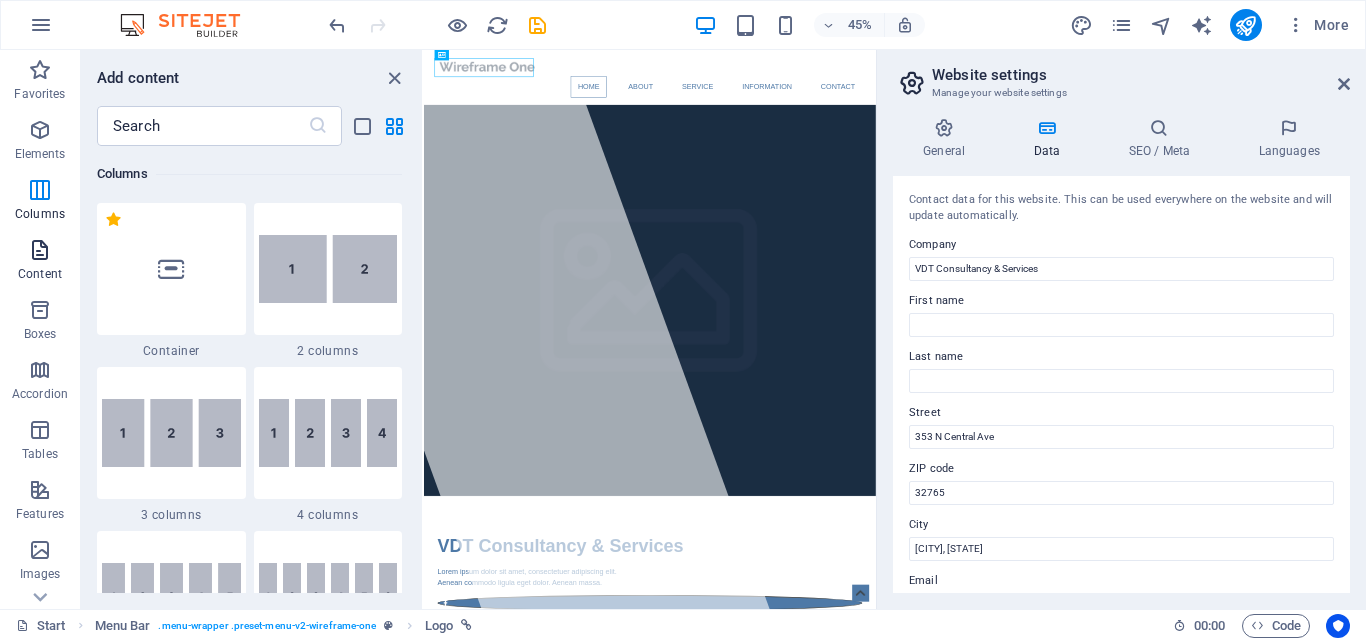 click at bounding box center (40, 250) 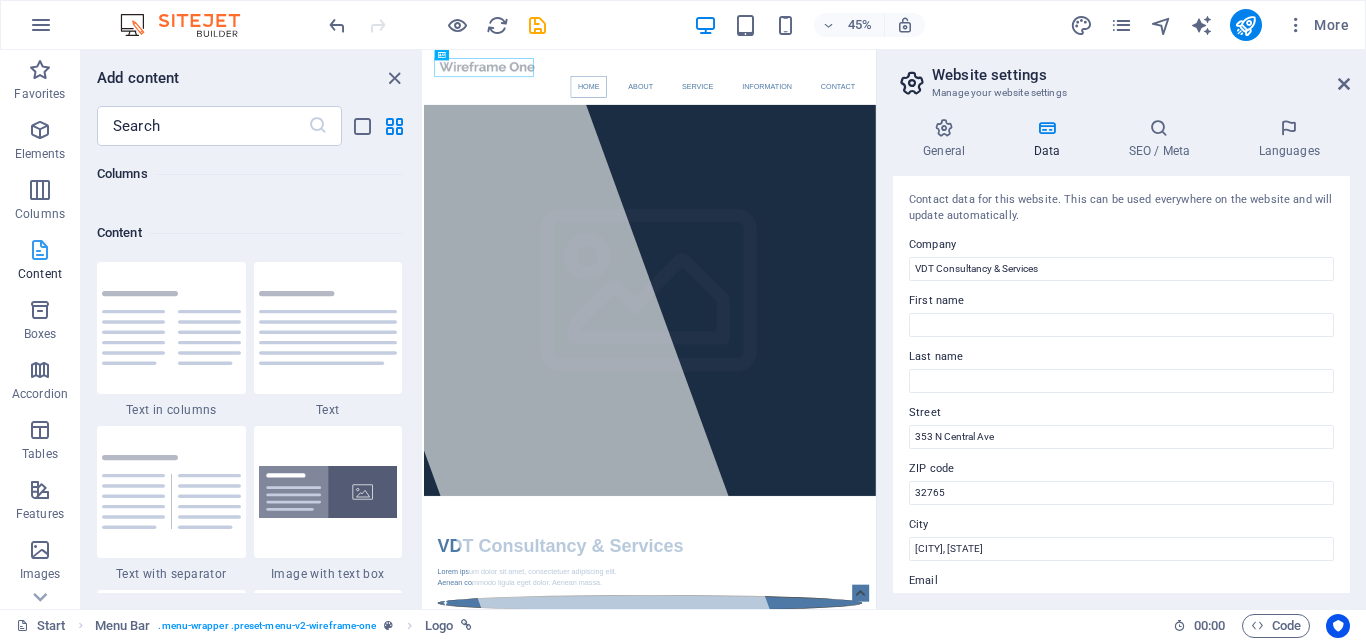 scroll, scrollTop: 3499, scrollLeft: 0, axis: vertical 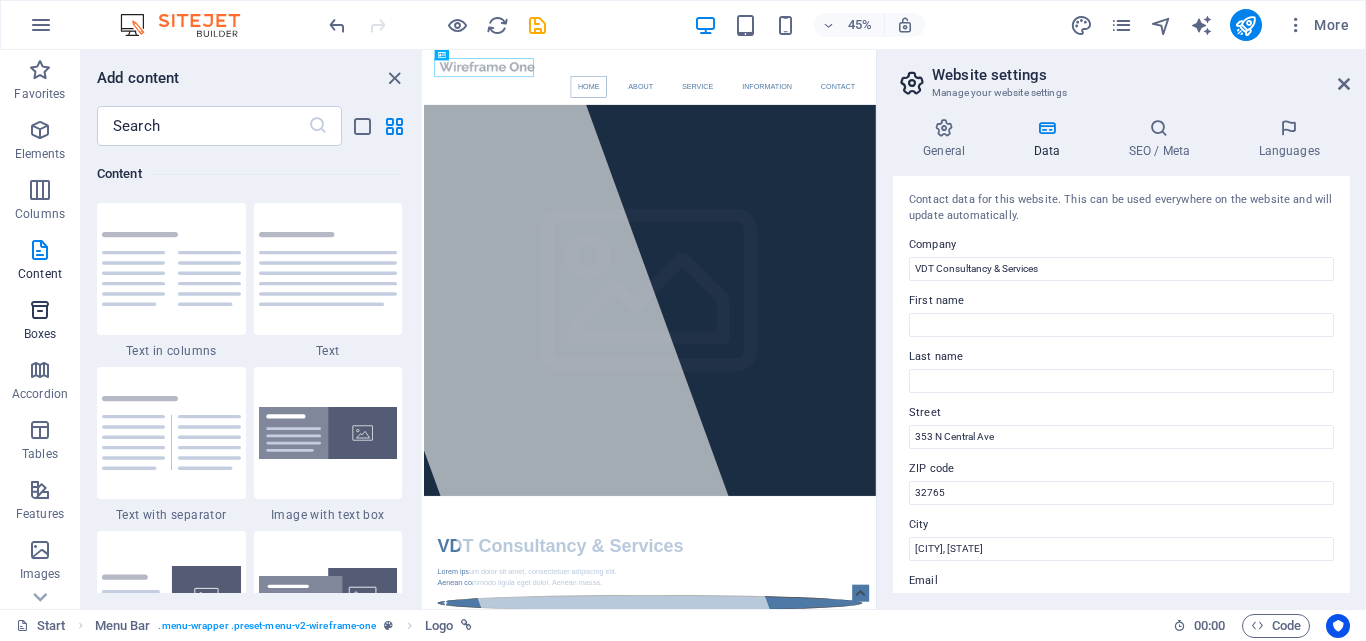 click at bounding box center [40, 310] 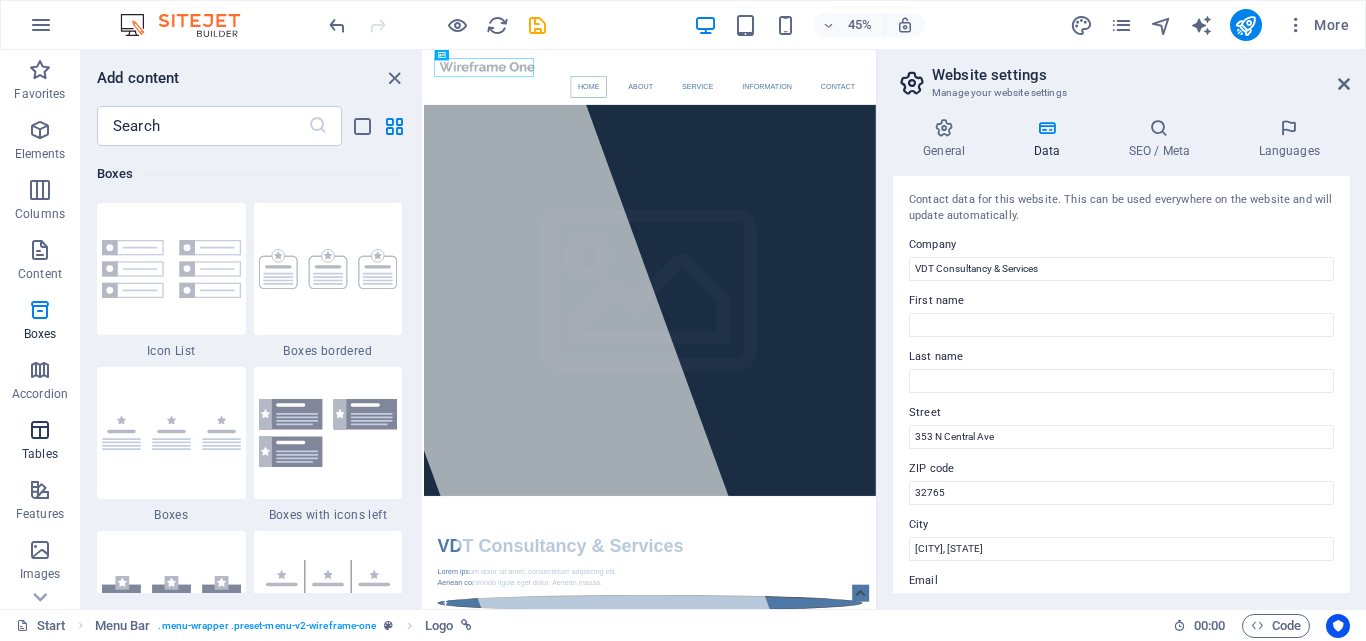 click on "Tables" at bounding box center [40, 454] 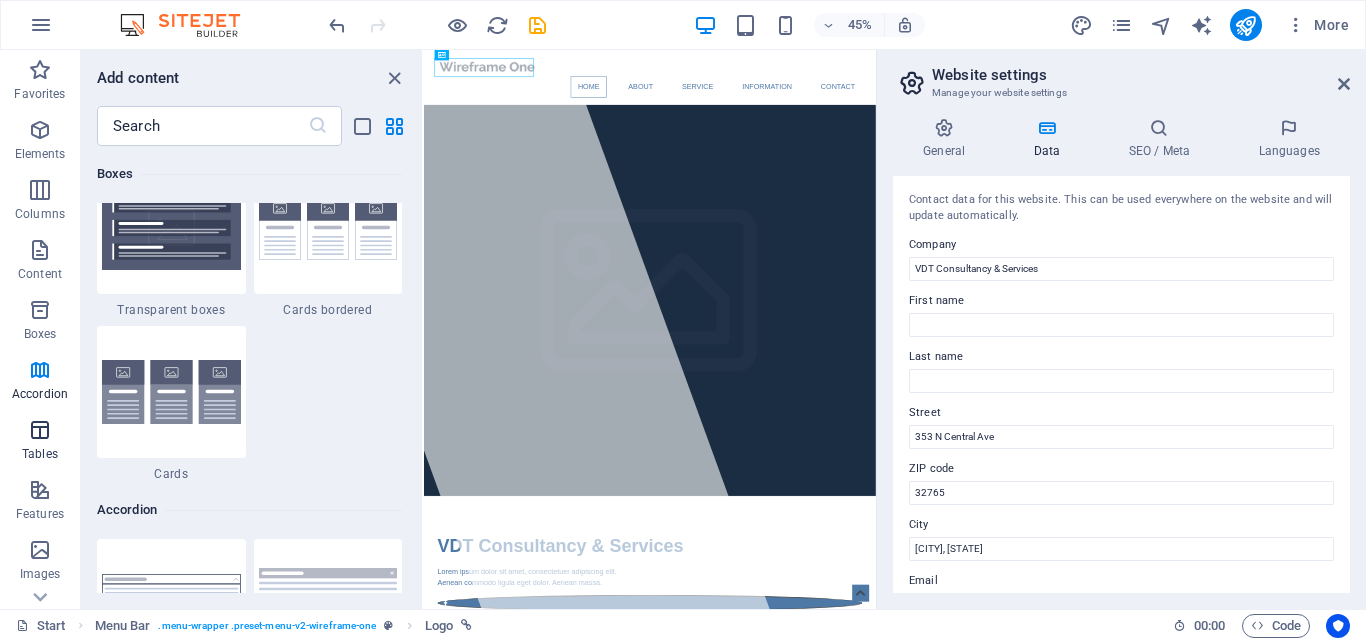 scroll, scrollTop: 6926, scrollLeft: 0, axis: vertical 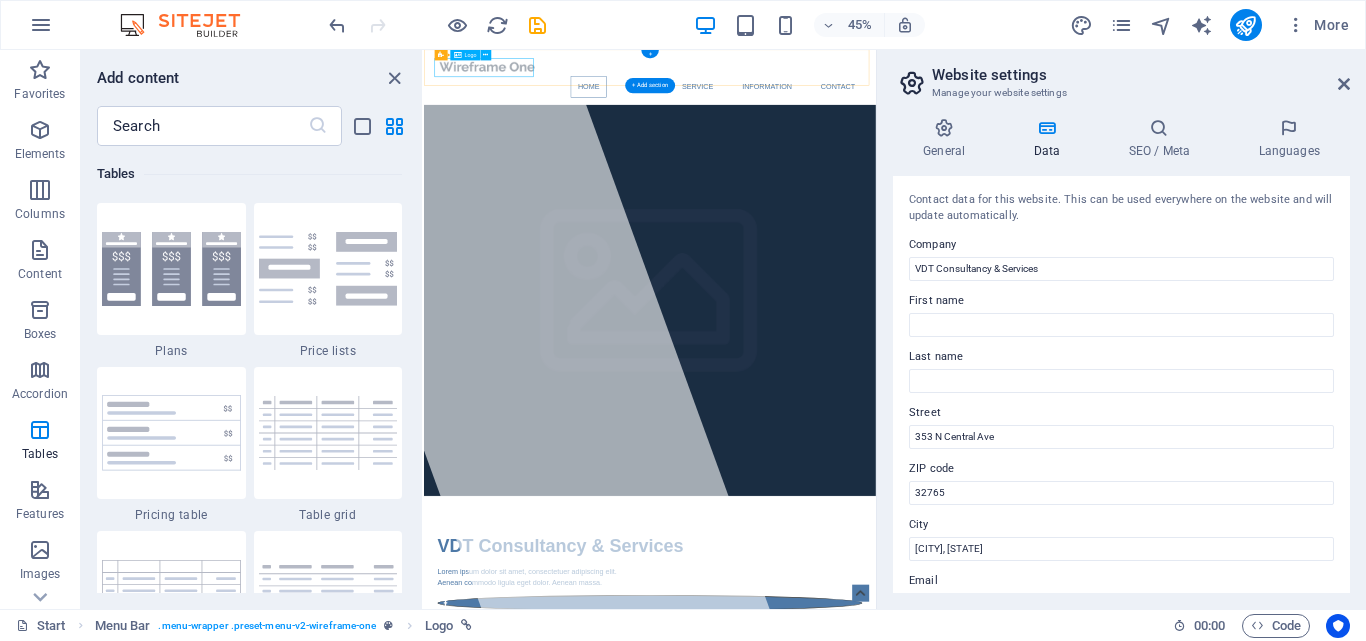 click at bounding box center (926, 87) 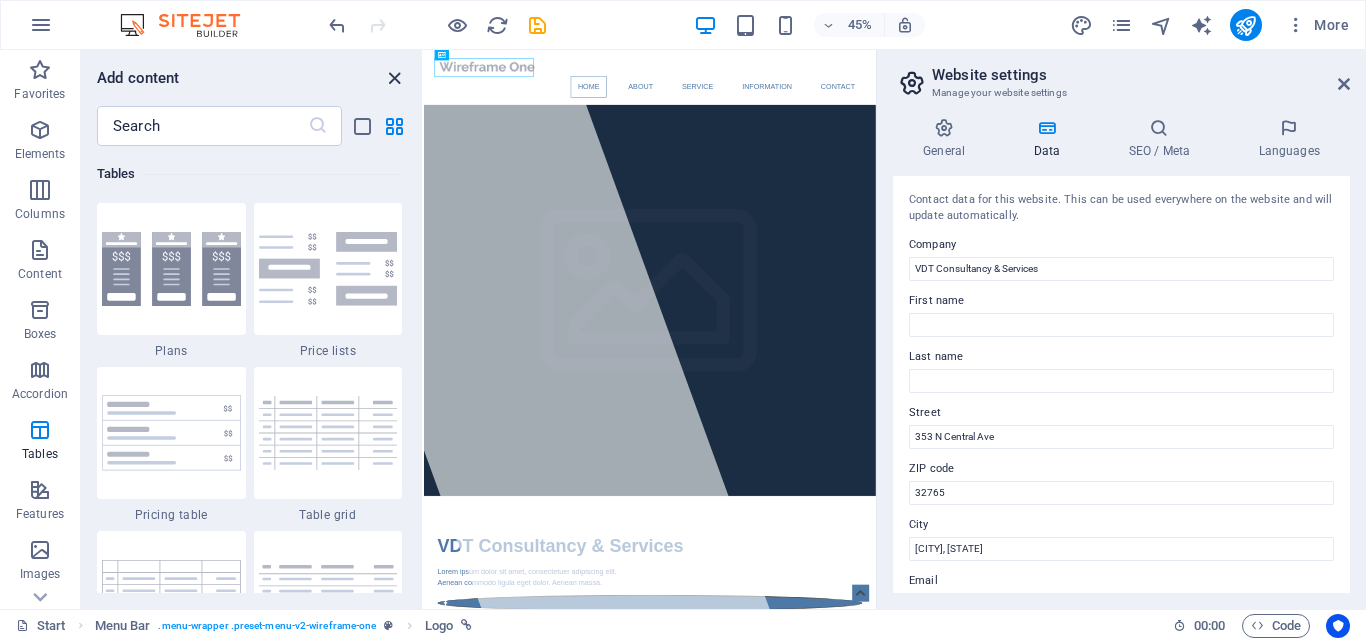 click at bounding box center [394, 78] 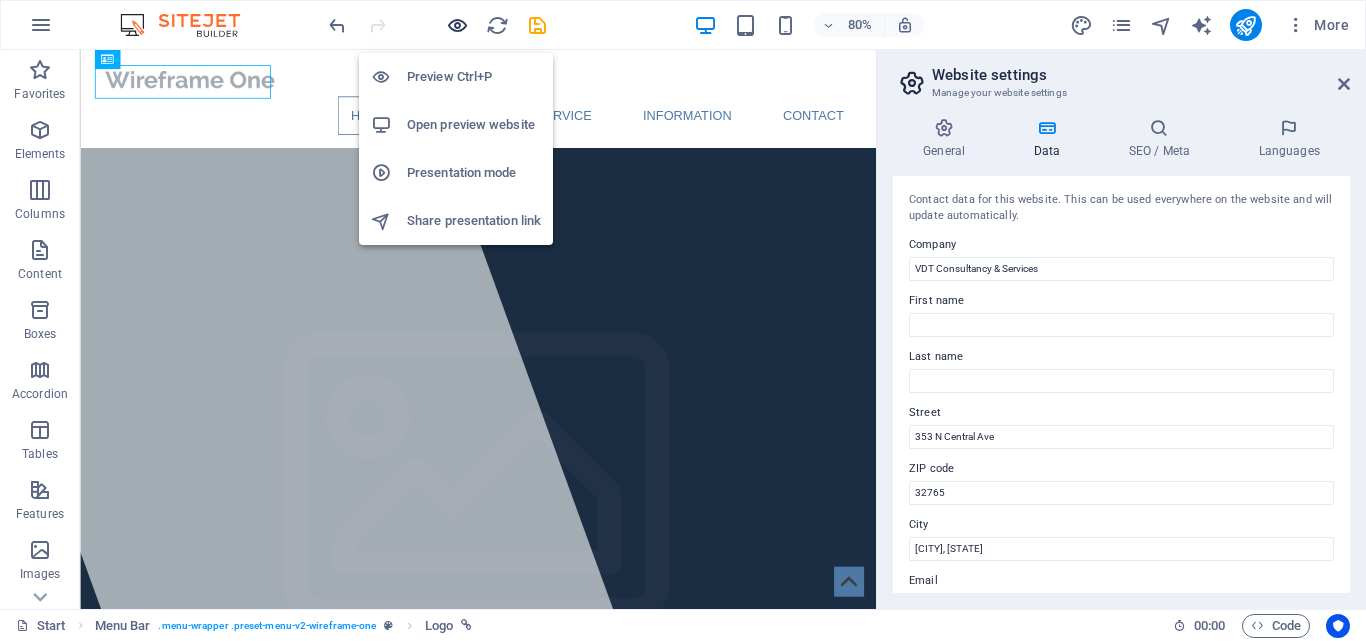 click at bounding box center [457, 25] 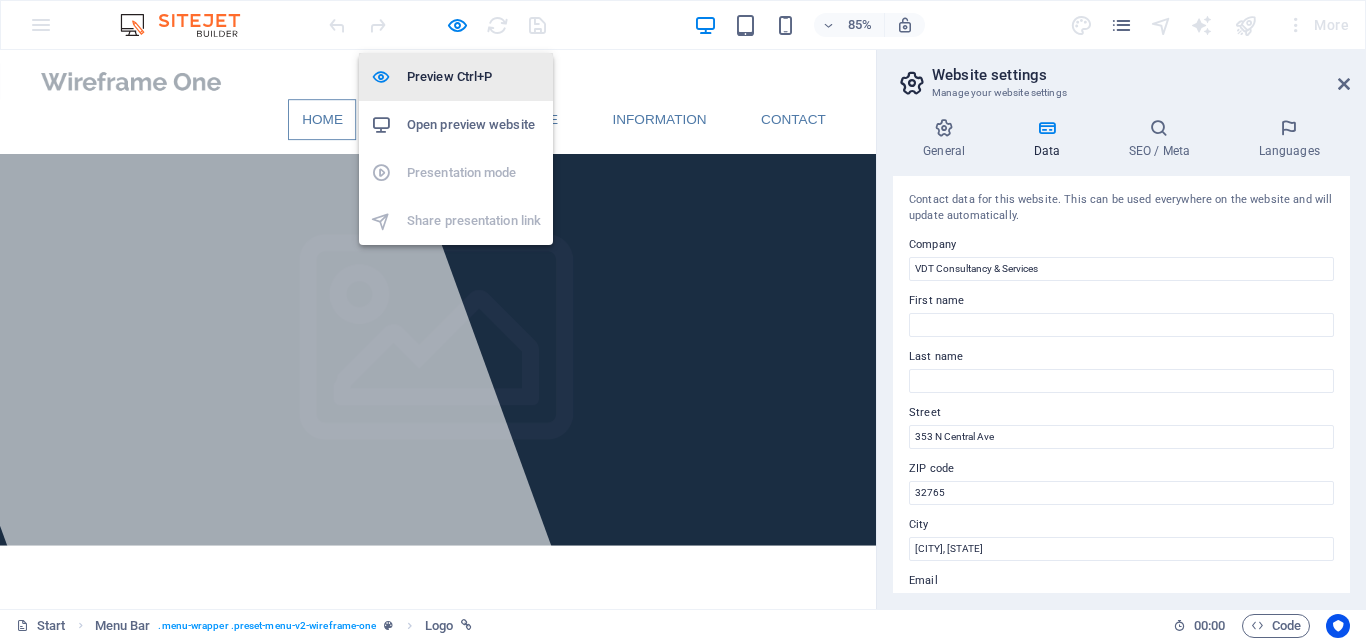 click on "Preview Ctrl+P" at bounding box center (474, 77) 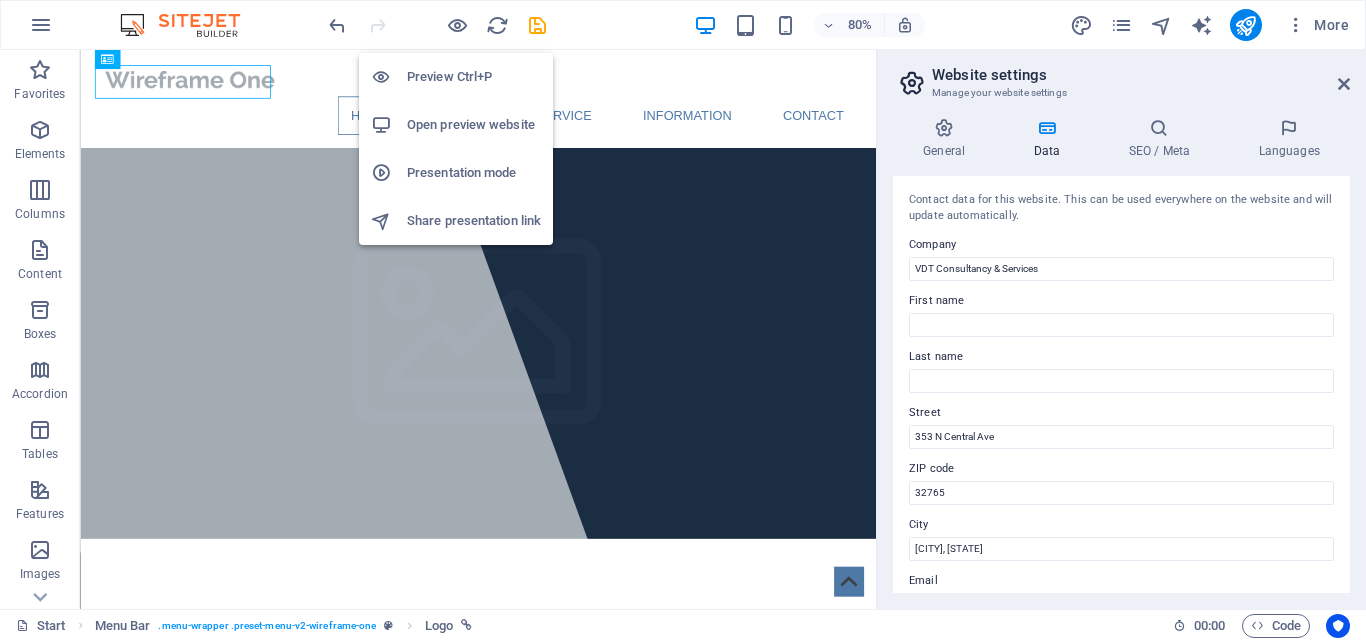 click on "Open preview website" at bounding box center (474, 125) 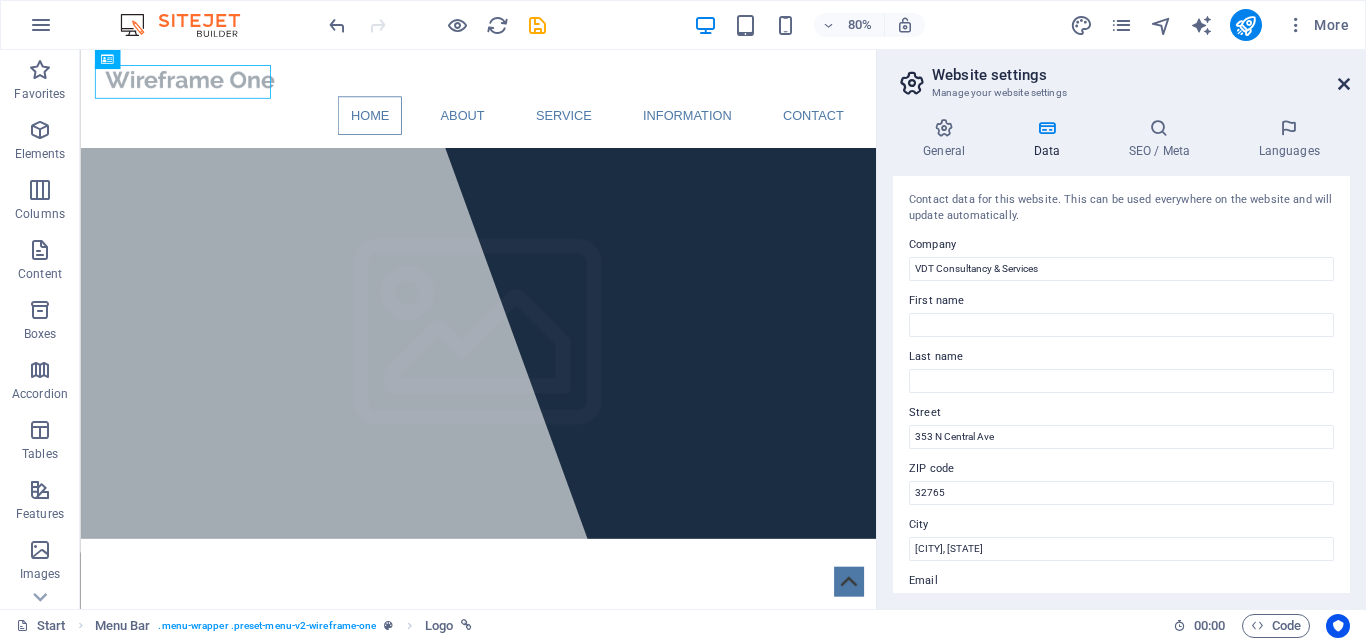 click at bounding box center [1344, 84] 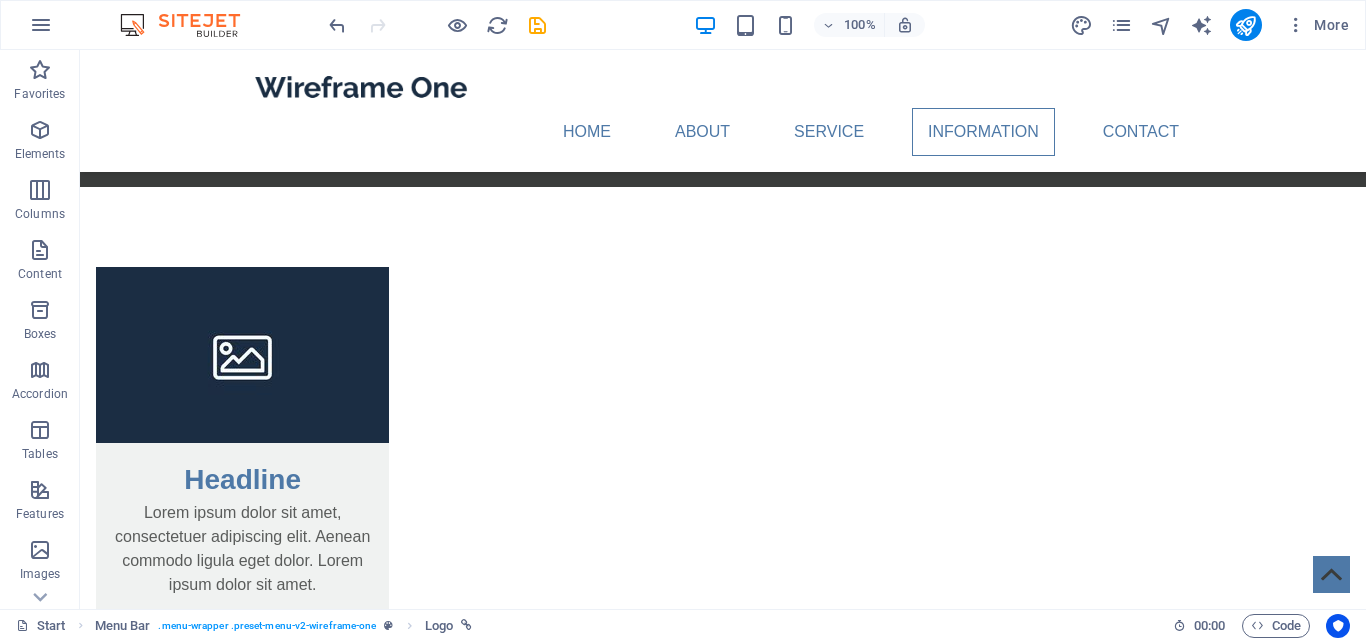 scroll, scrollTop: 4469, scrollLeft: 0, axis: vertical 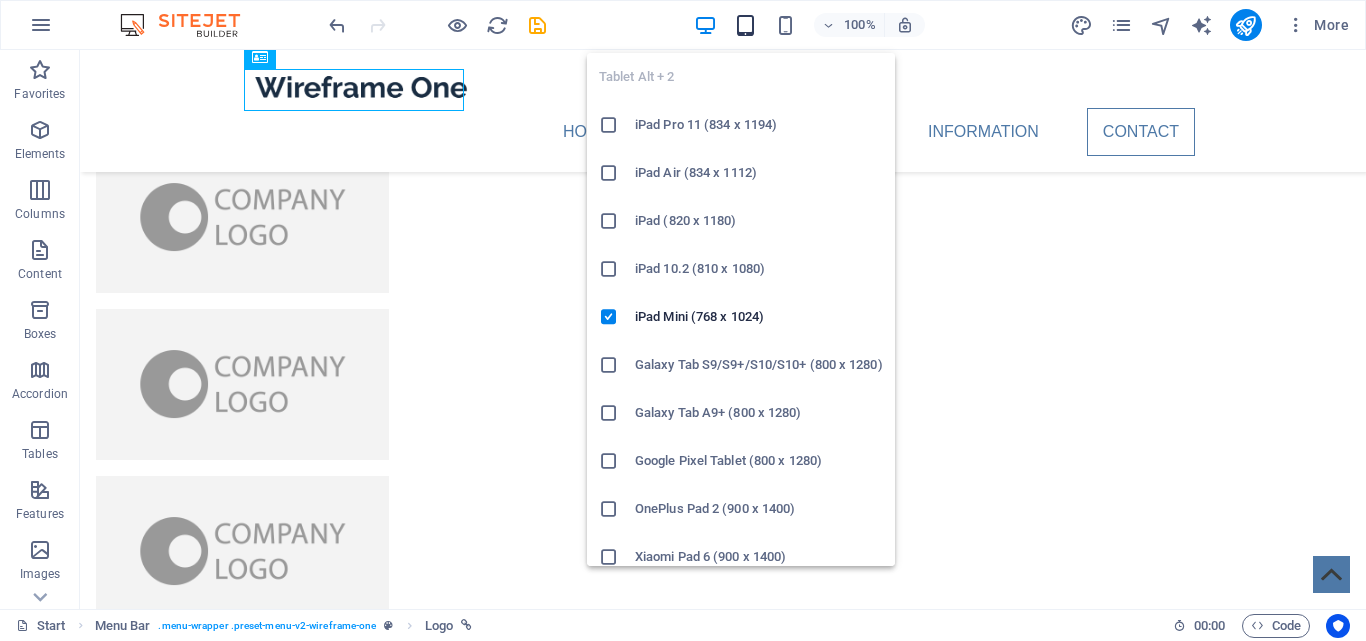click at bounding box center [745, 25] 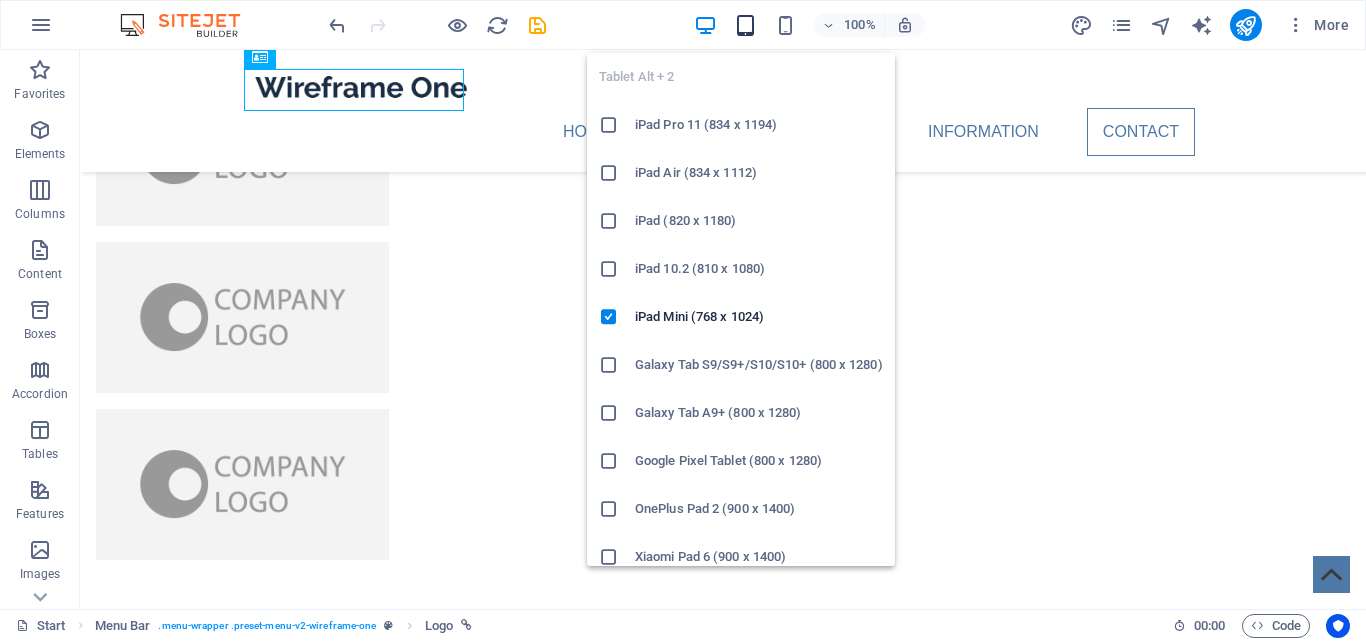 scroll, scrollTop: 4748, scrollLeft: 0, axis: vertical 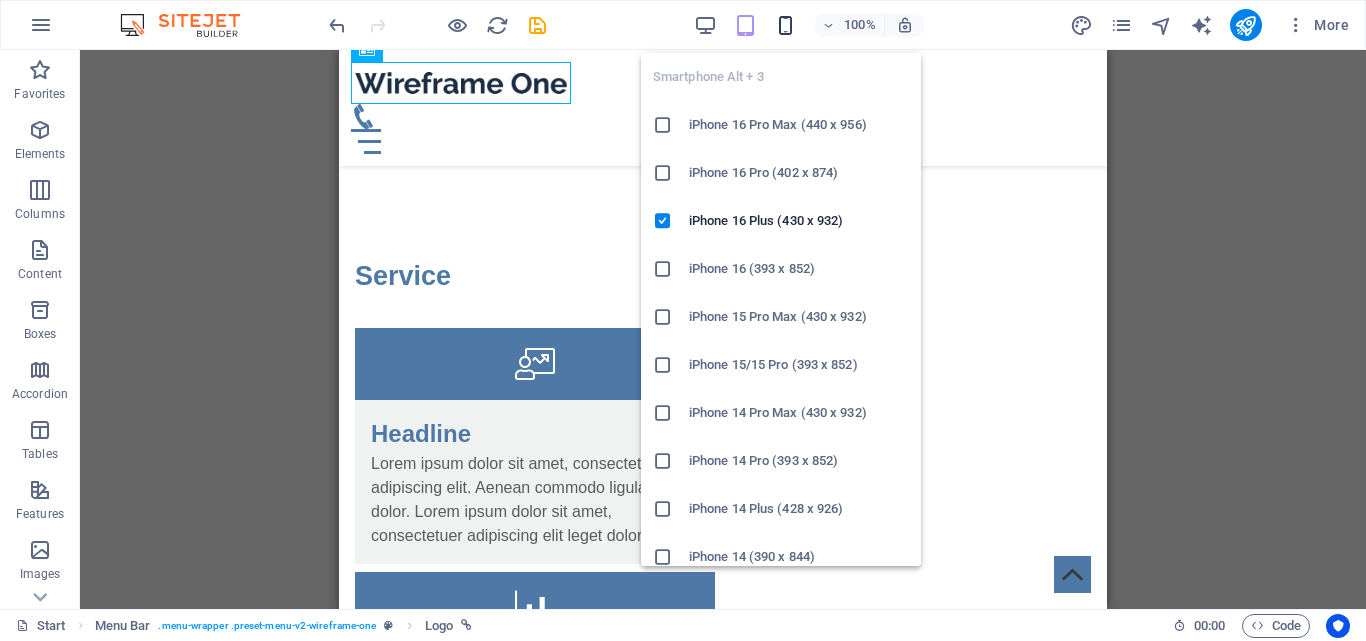 click at bounding box center (785, 25) 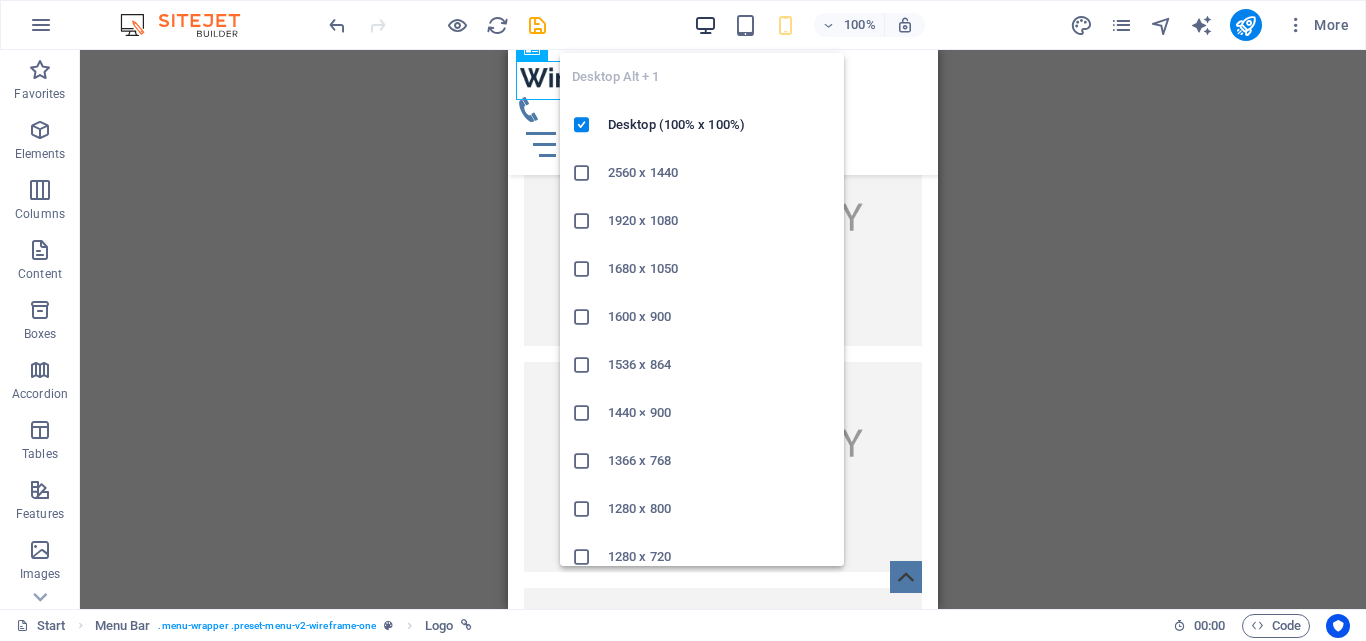 click at bounding box center [705, 25] 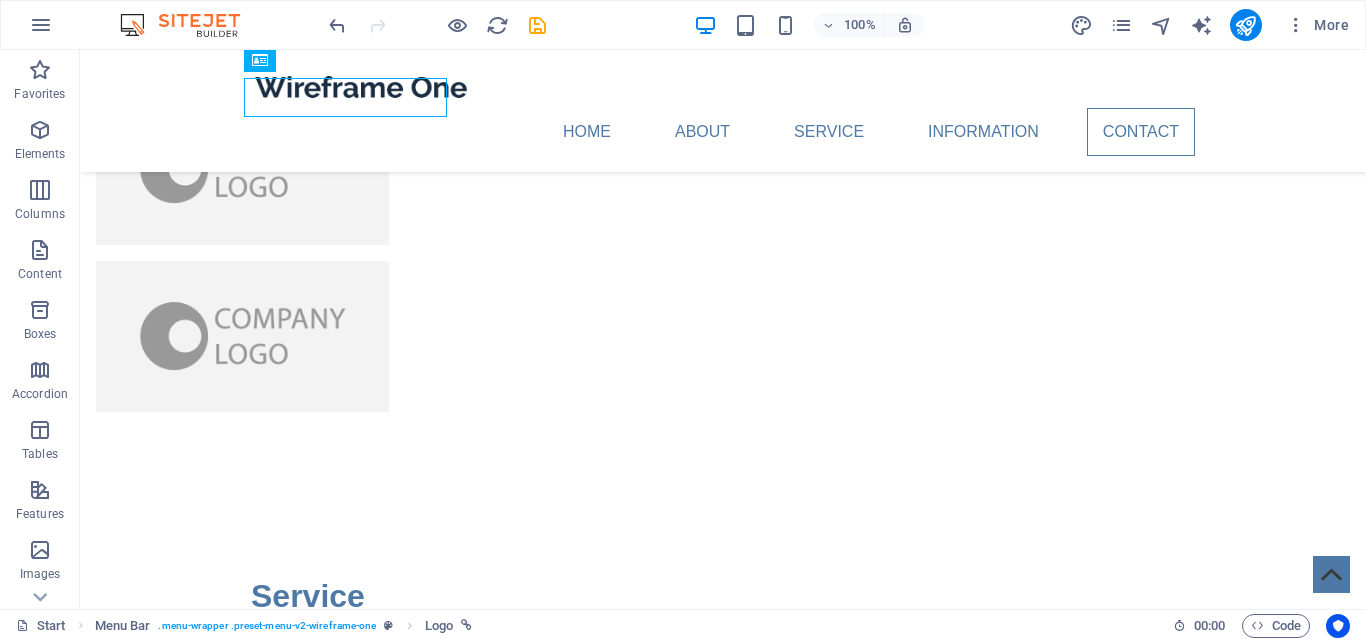 scroll, scrollTop: 4767, scrollLeft: 0, axis: vertical 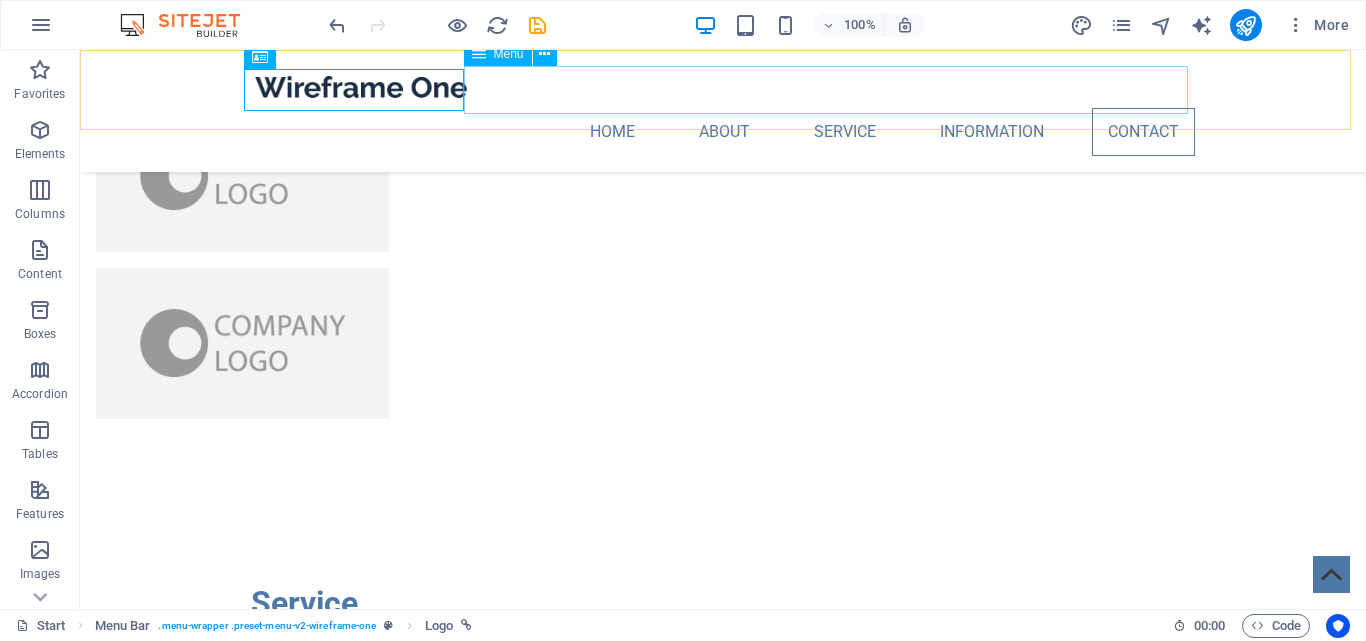 click on "Home About Service Information Contact" at bounding box center [723, 132] 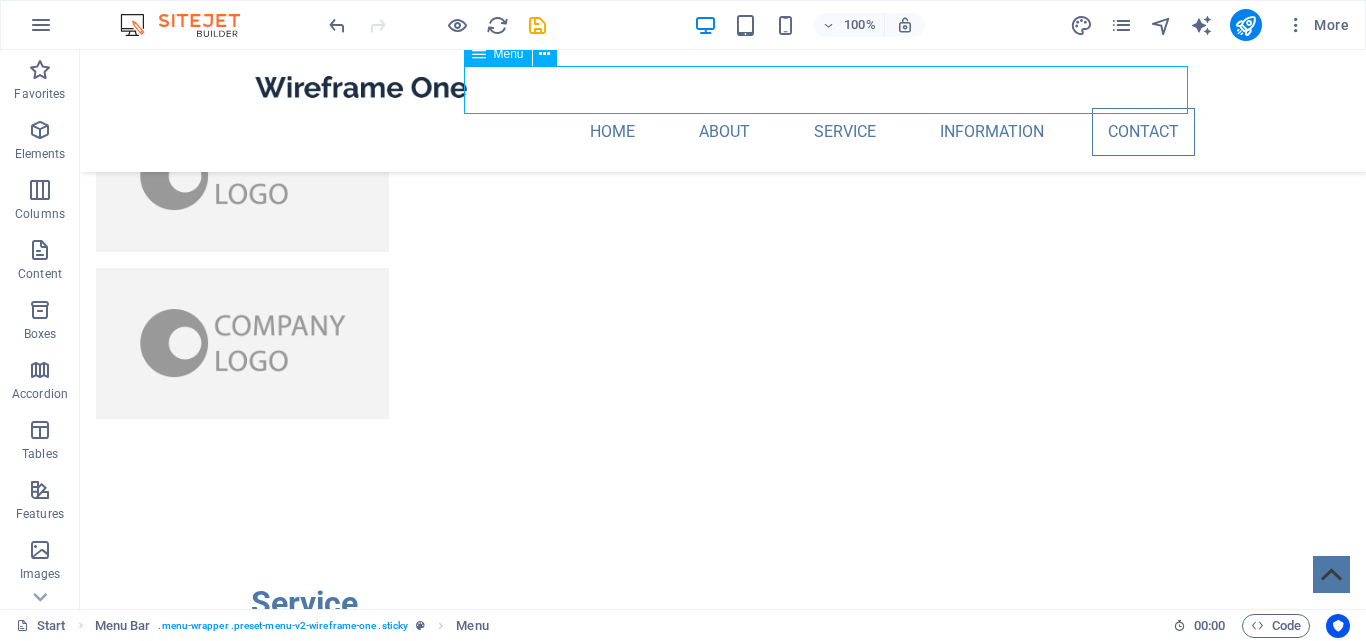 click on "Home About Service Information Contact" at bounding box center (723, 132) 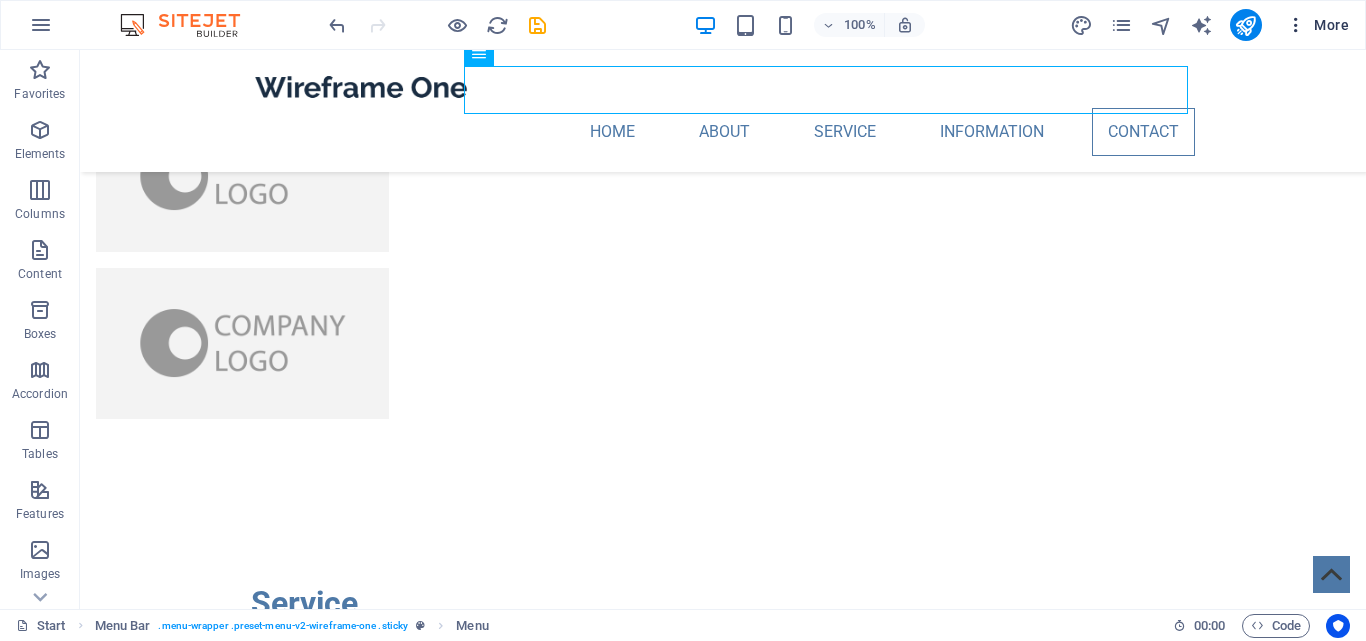 click on "More" at bounding box center [1317, 25] 